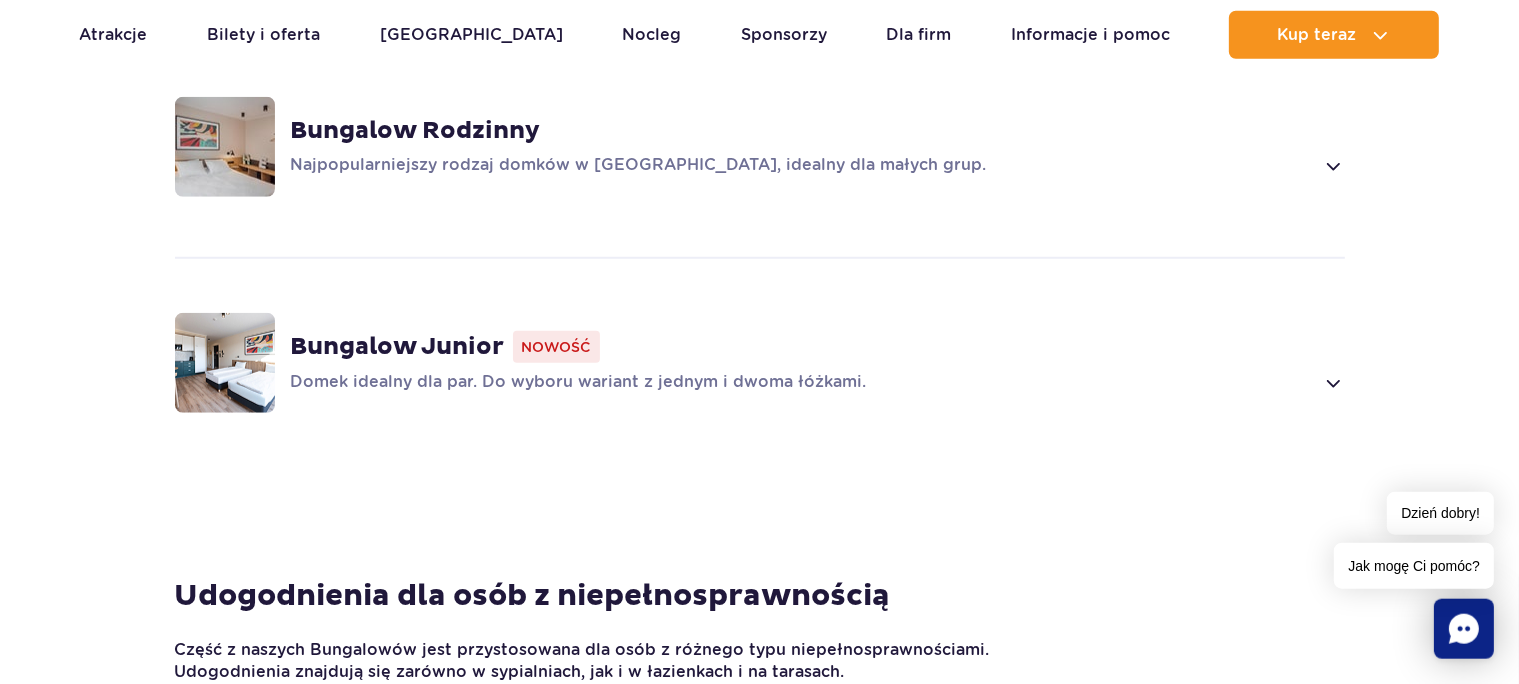 scroll, scrollTop: 1584, scrollLeft: 0, axis: vertical 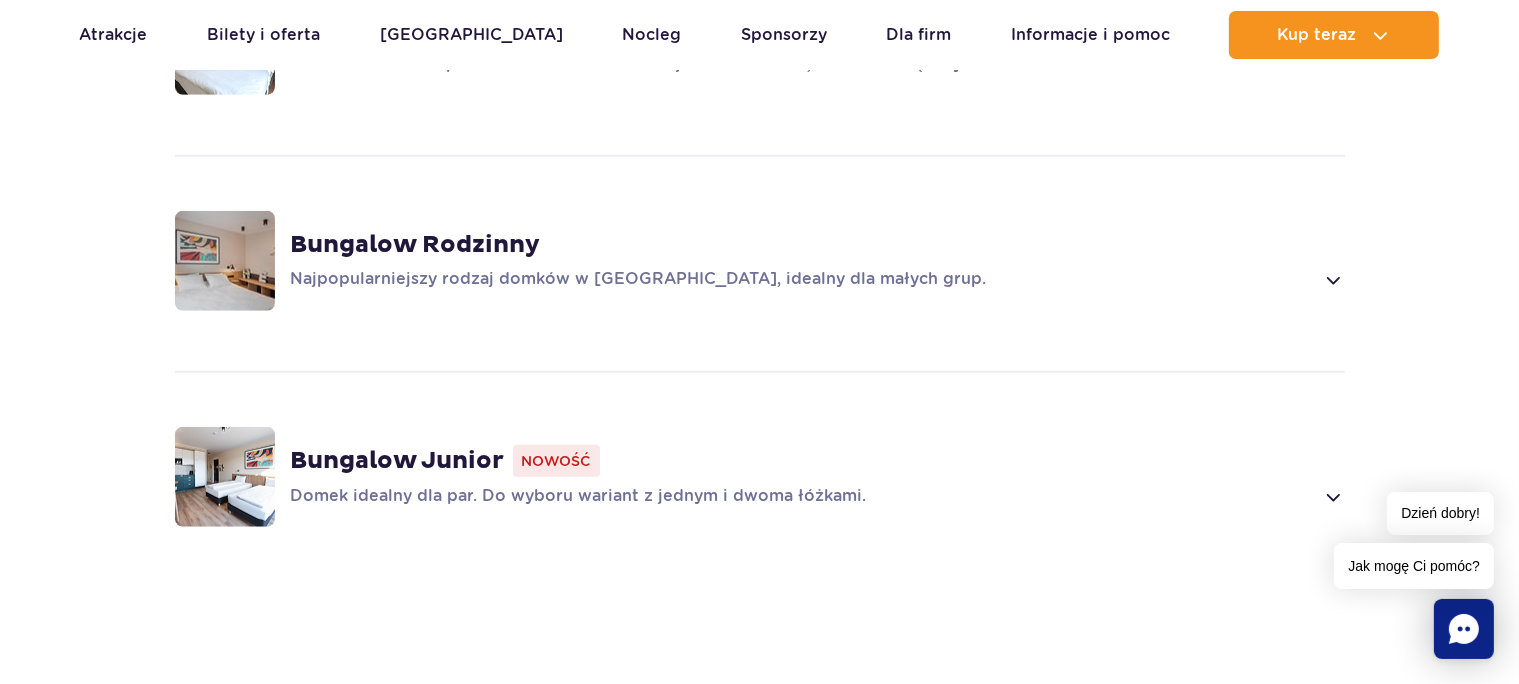 click on "Bungalow Rodzinny" at bounding box center (416, 245) 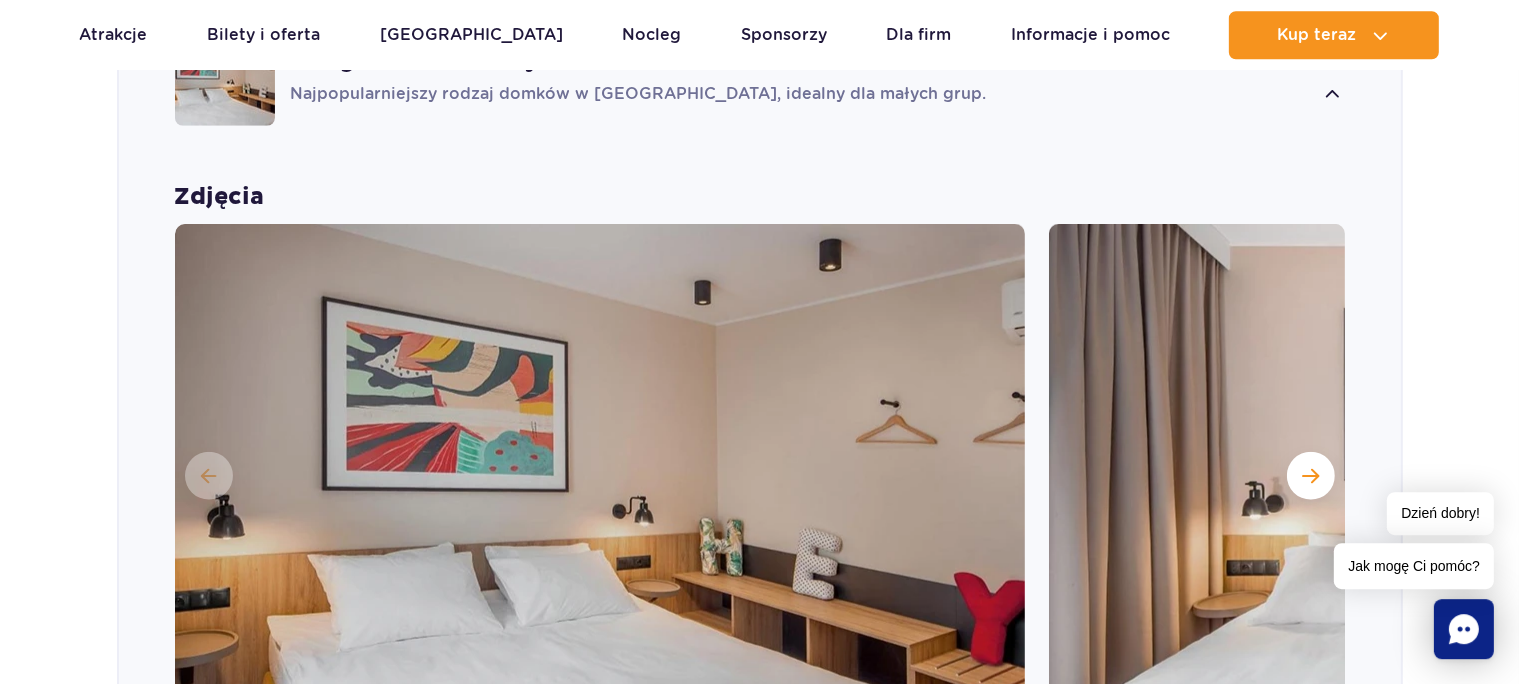 scroll, scrollTop: 1721, scrollLeft: 0, axis: vertical 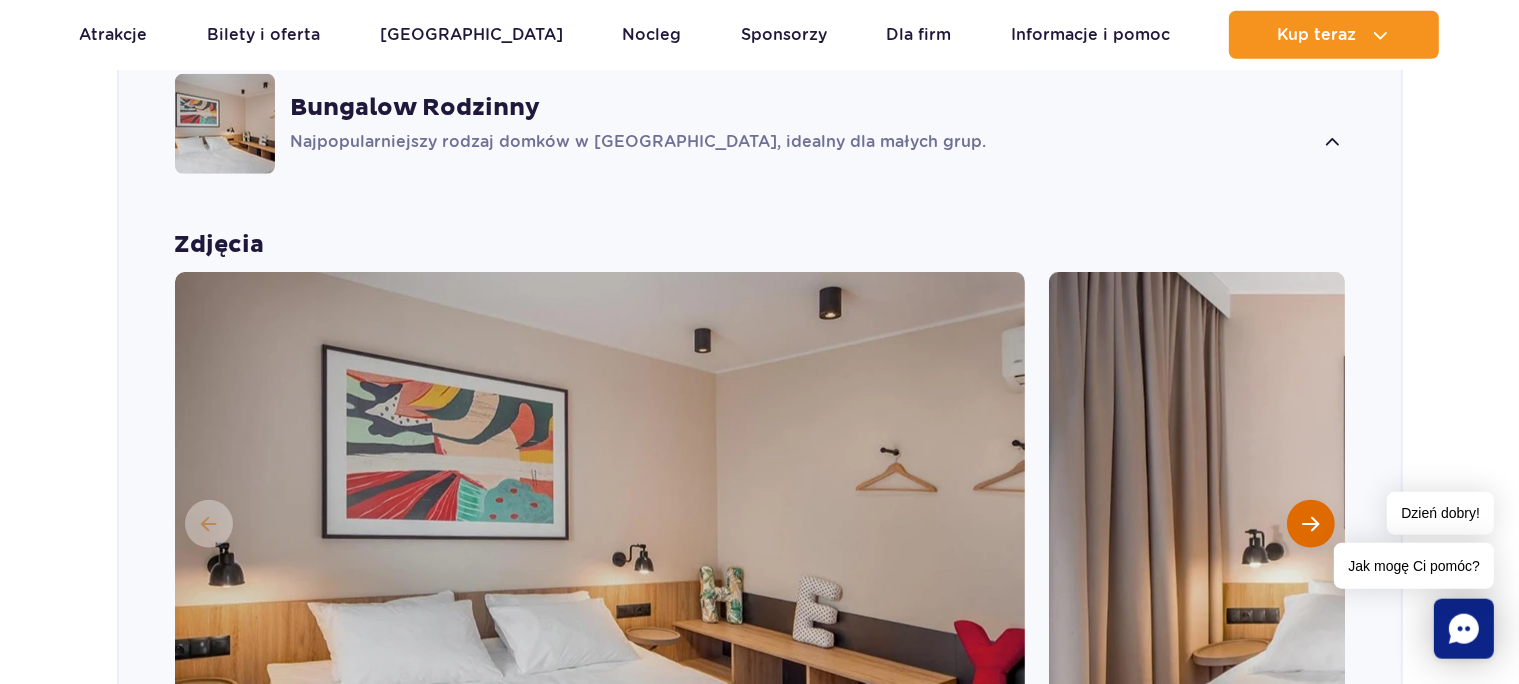 click at bounding box center (1310, 524) 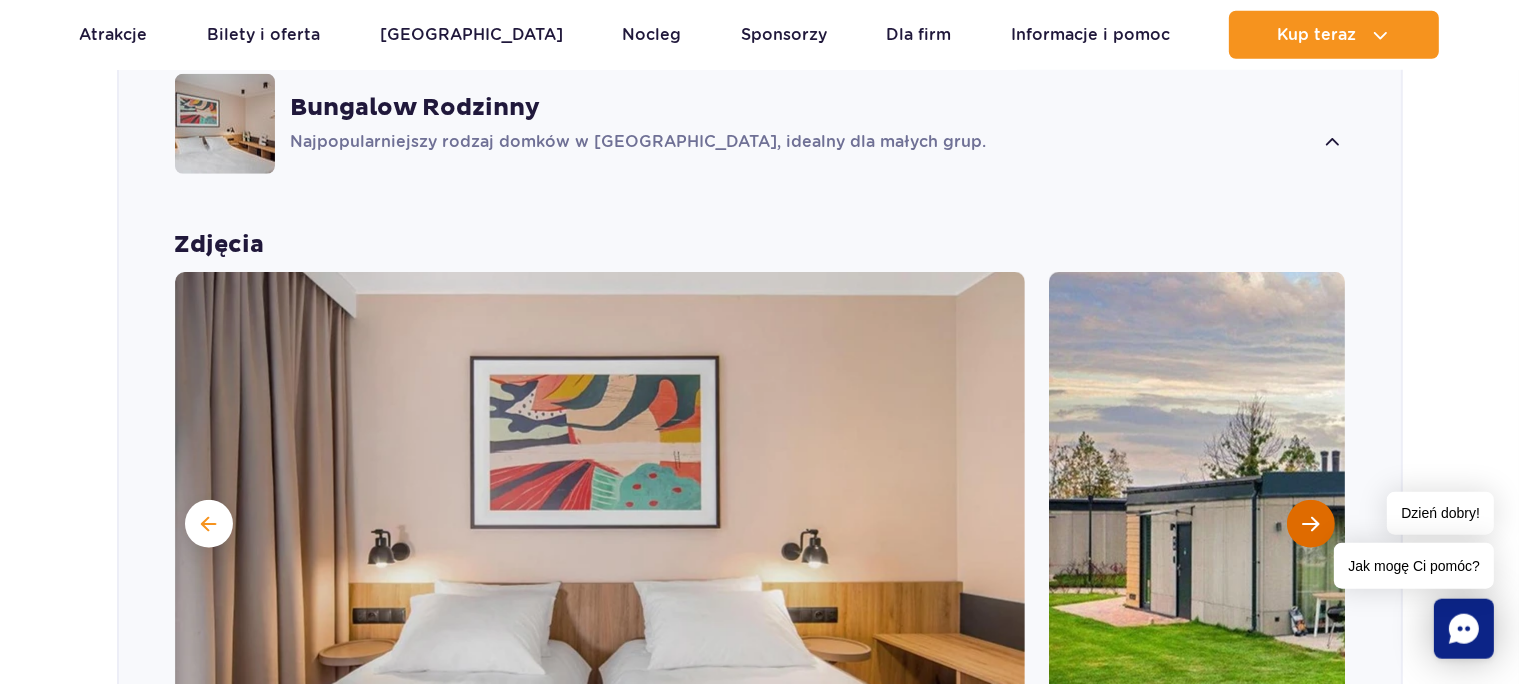 click at bounding box center [1310, 524] 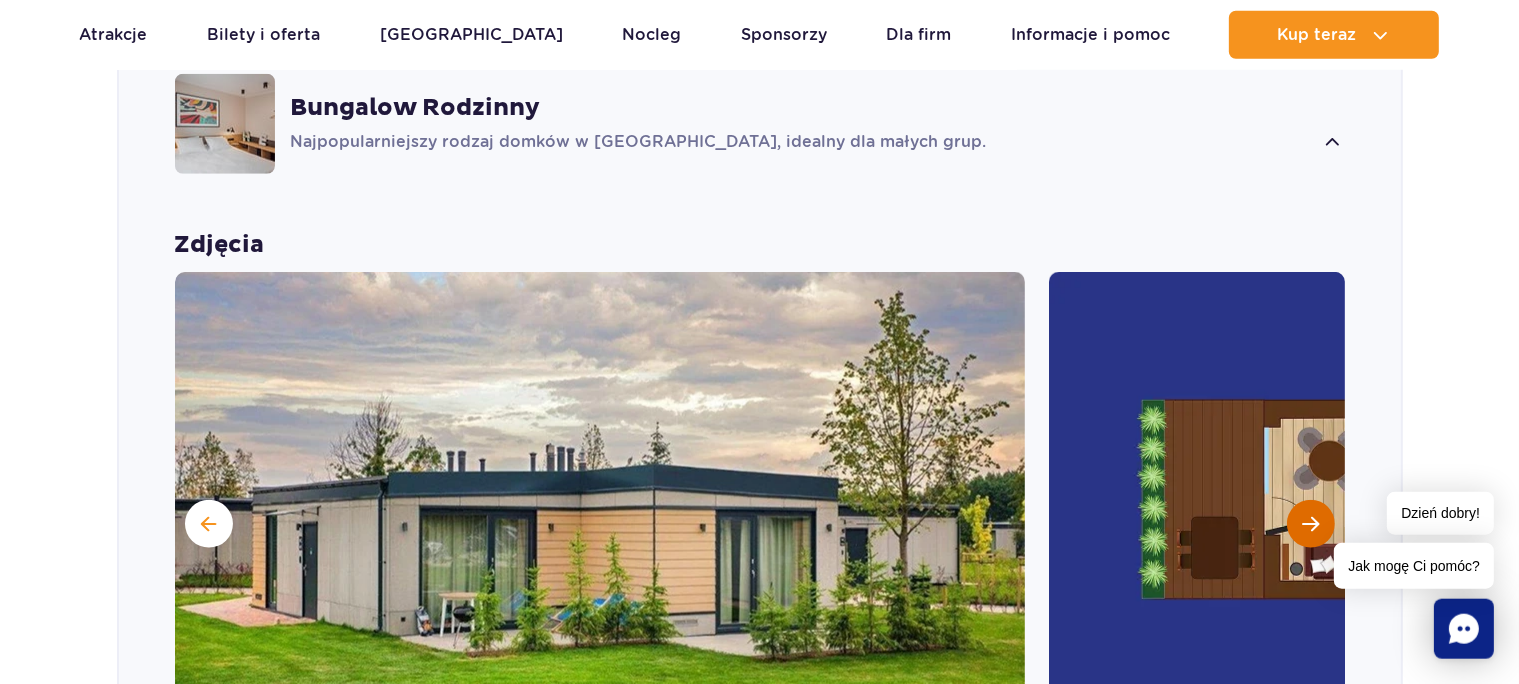 click at bounding box center (1310, 524) 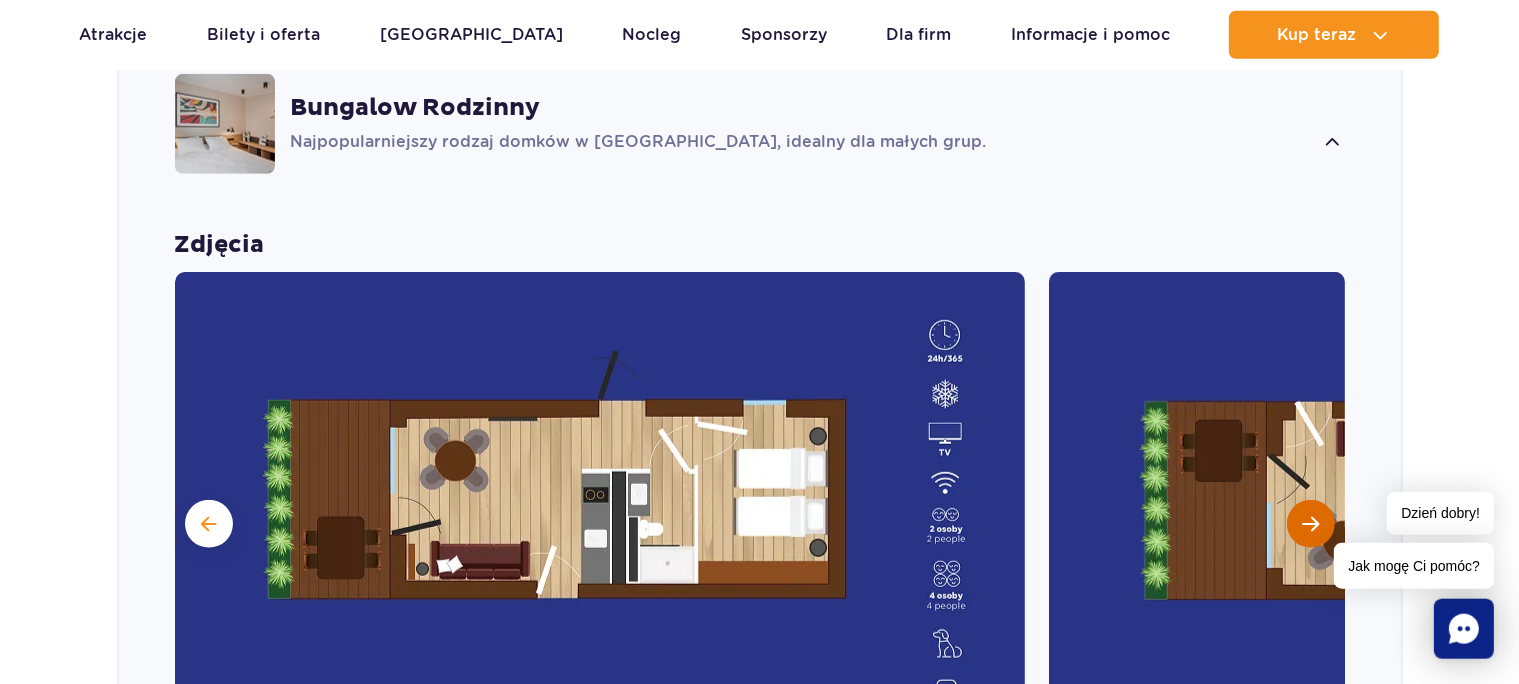 click at bounding box center (1310, 524) 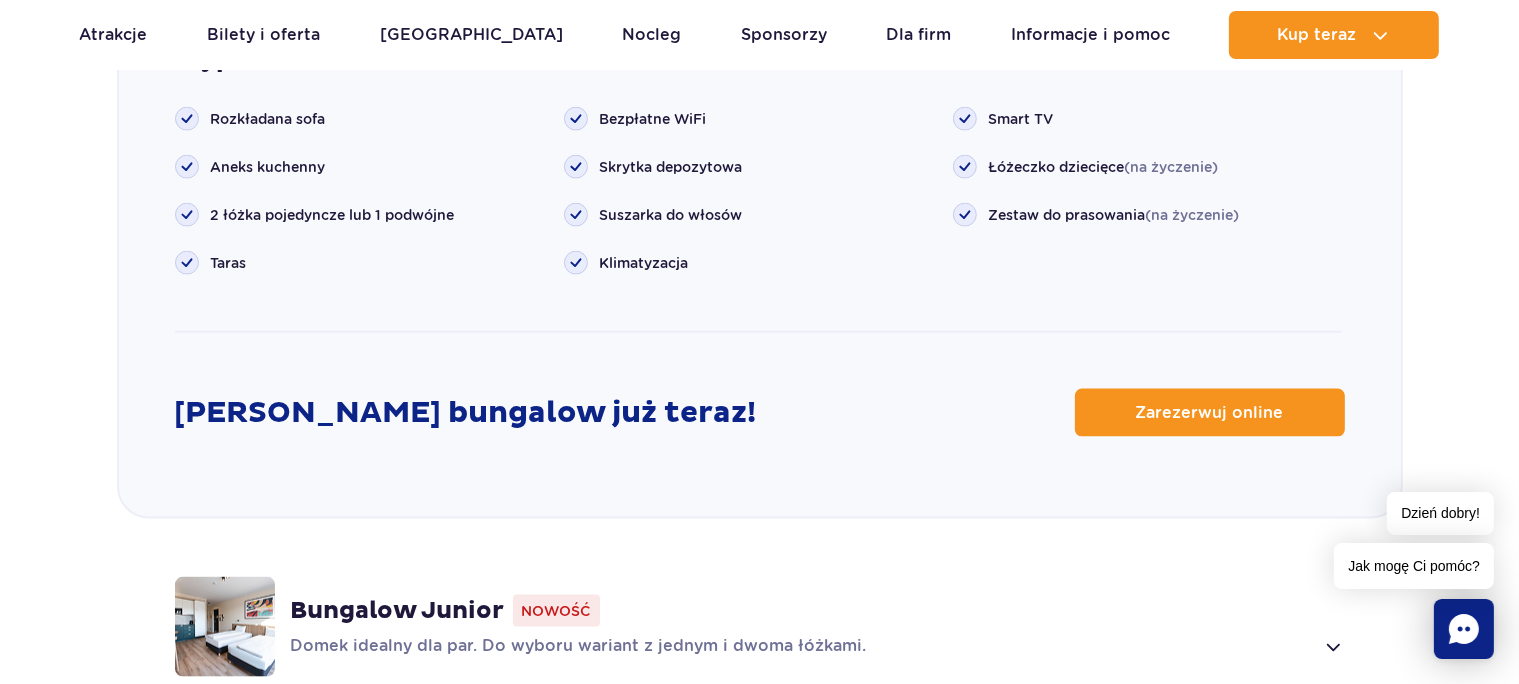 scroll, scrollTop: 2566, scrollLeft: 0, axis: vertical 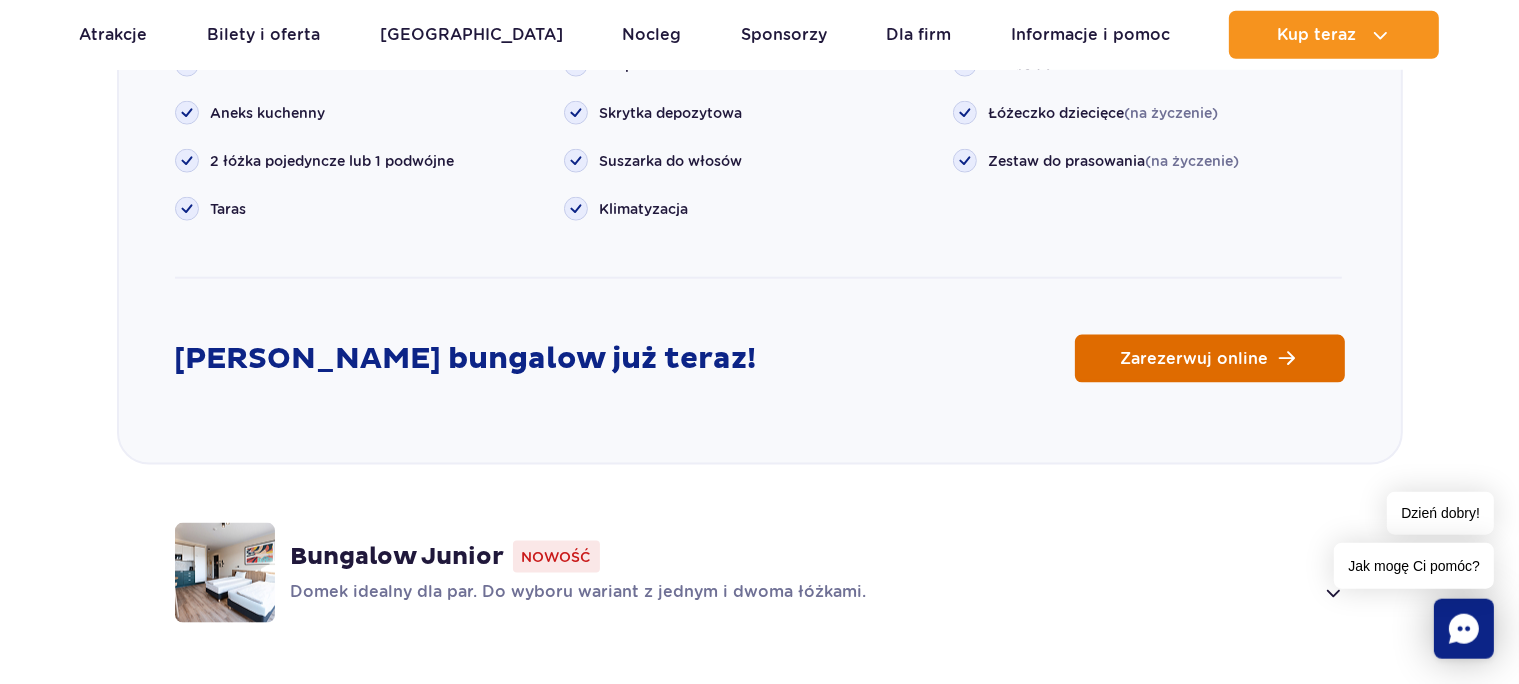 click on "Zarezerwuj online" at bounding box center [1195, 359] 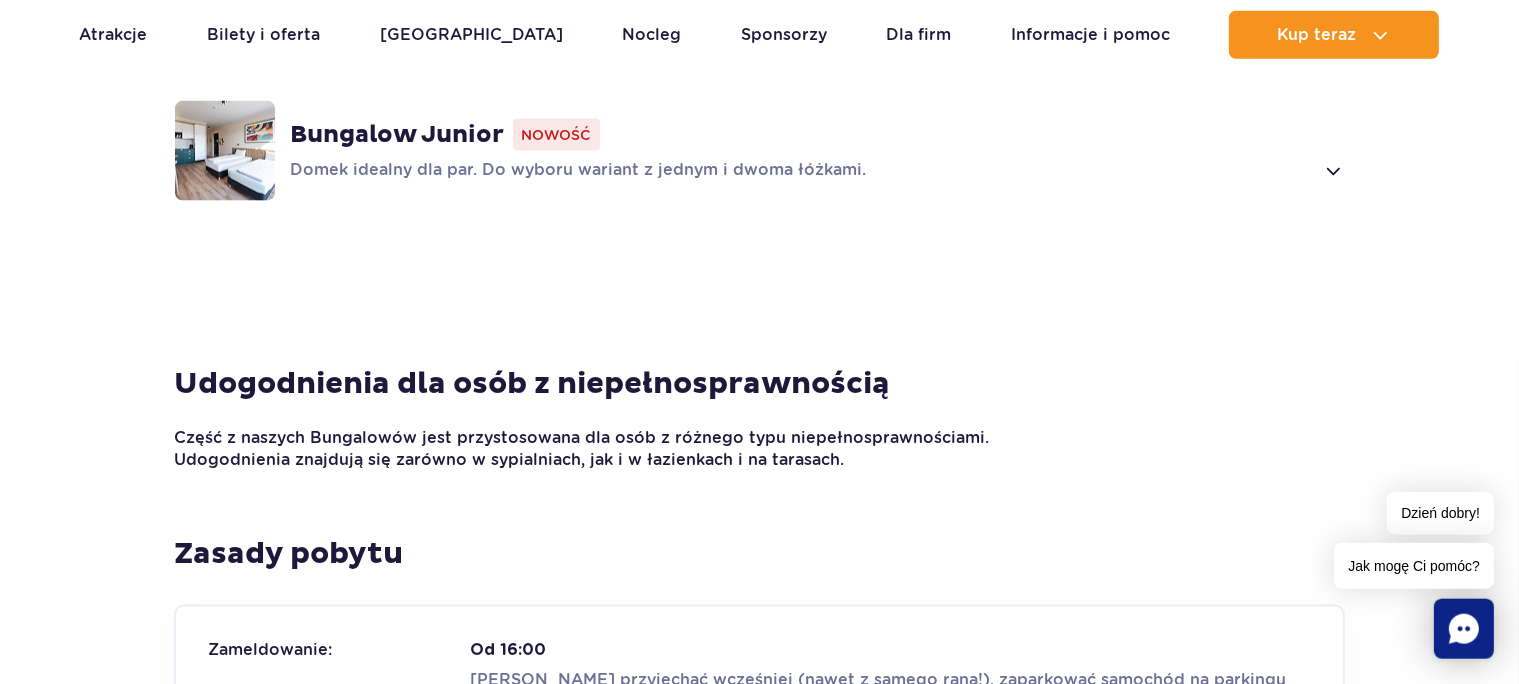 scroll, scrollTop: 2566, scrollLeft: 0, axis: vertical 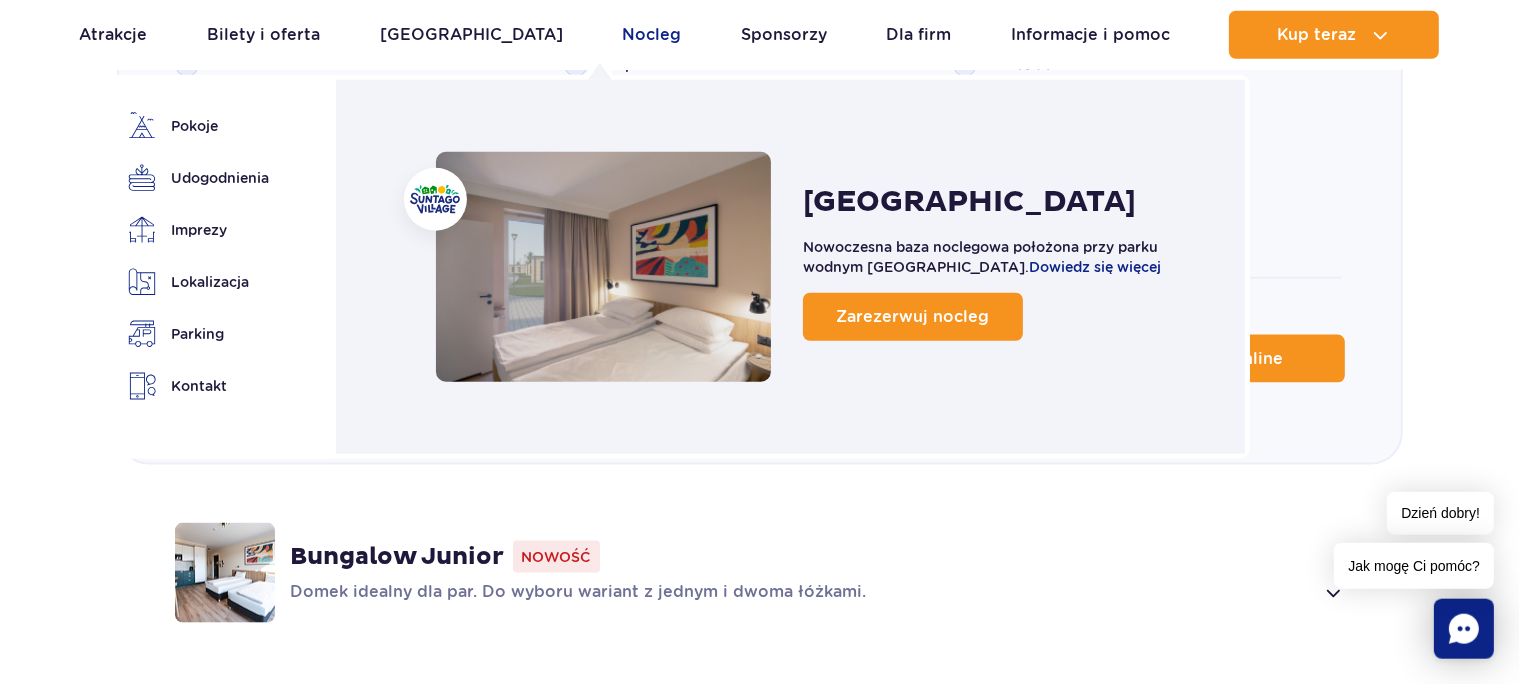 click on "Nocleg" at bounding box center (651, 35) 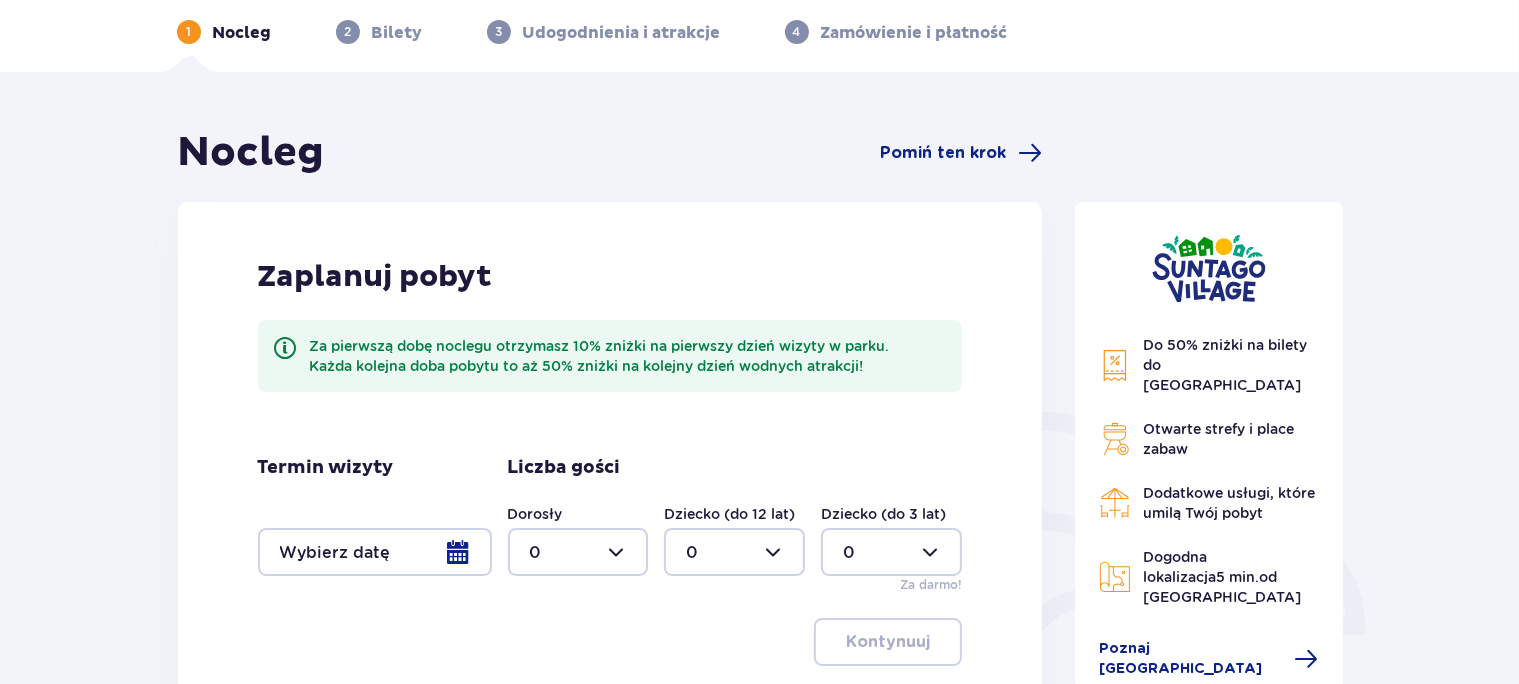 scroll, scrollTop: 211, scrollLeft: 0, axis: vertical 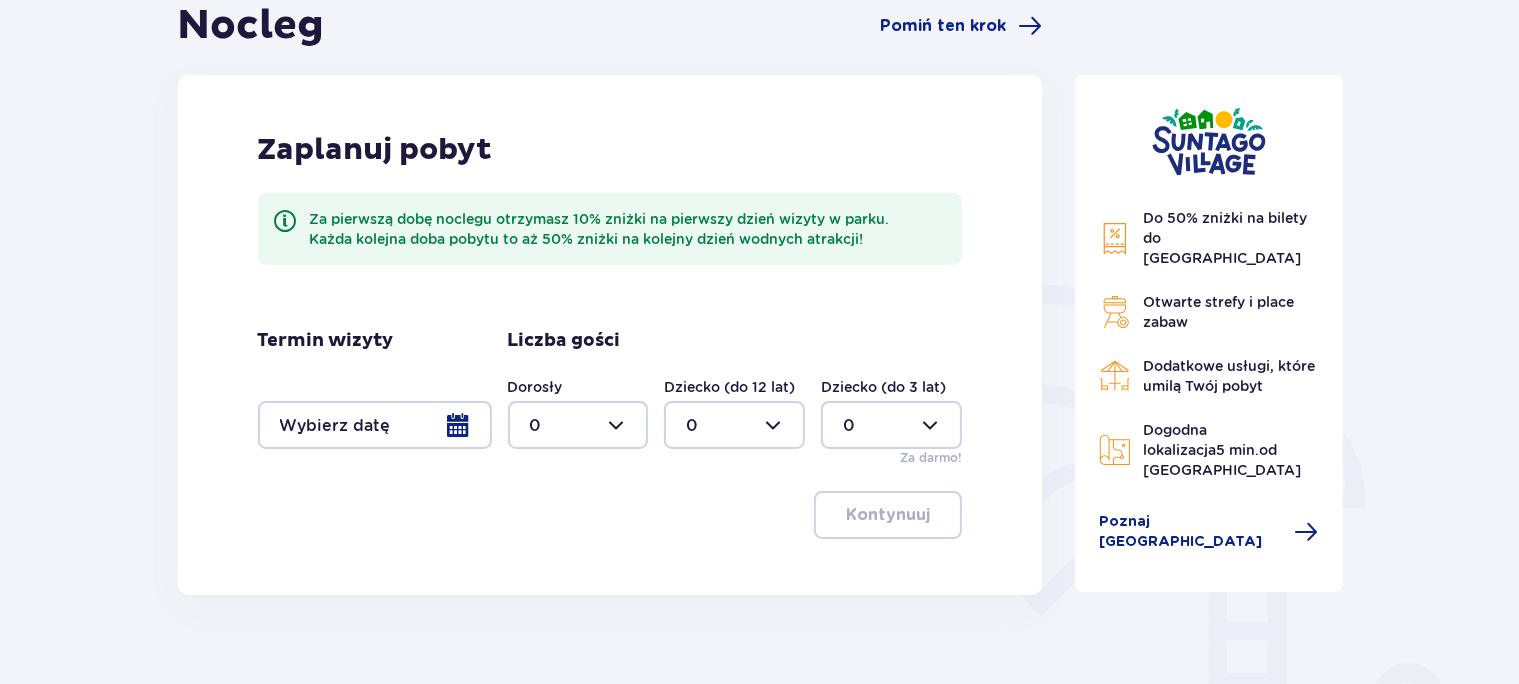 click at bounding box center [375, 425] 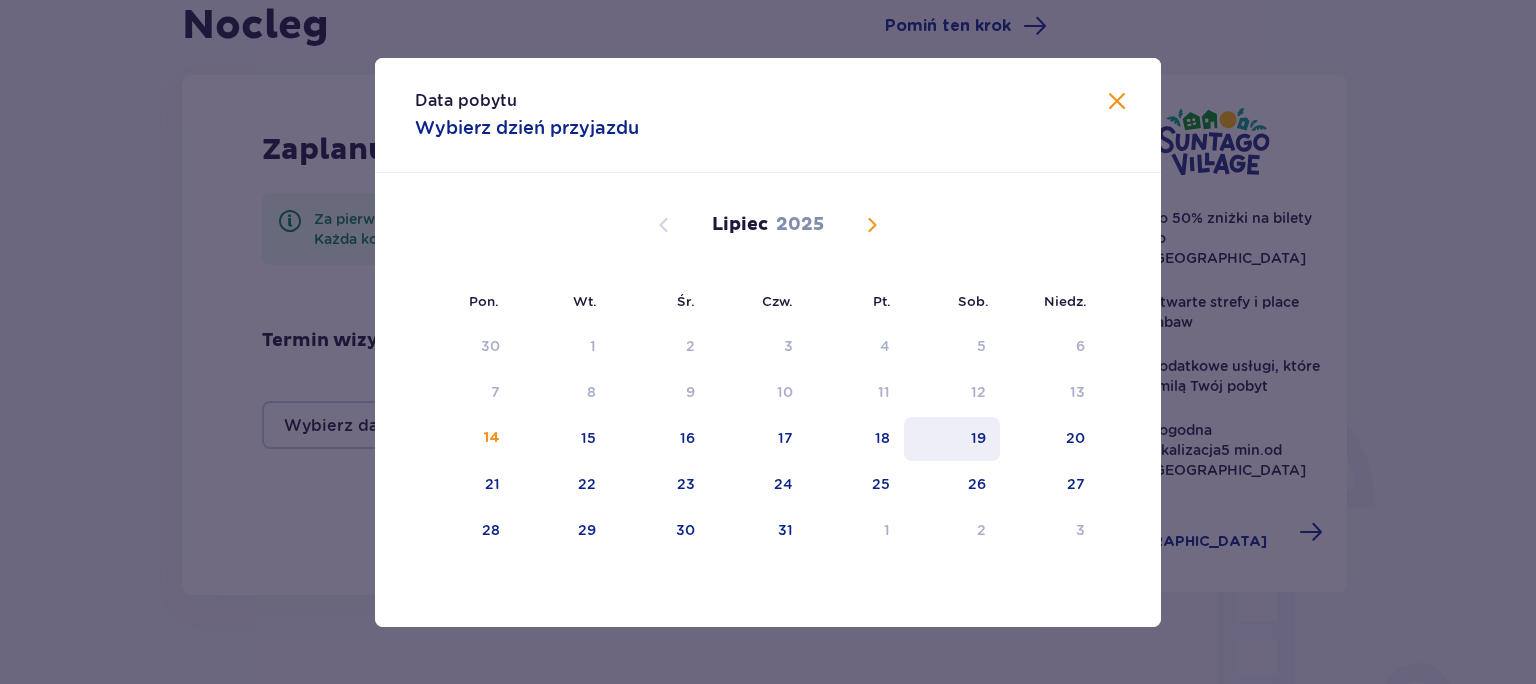 click on "19" at bounding box center [978, 438] 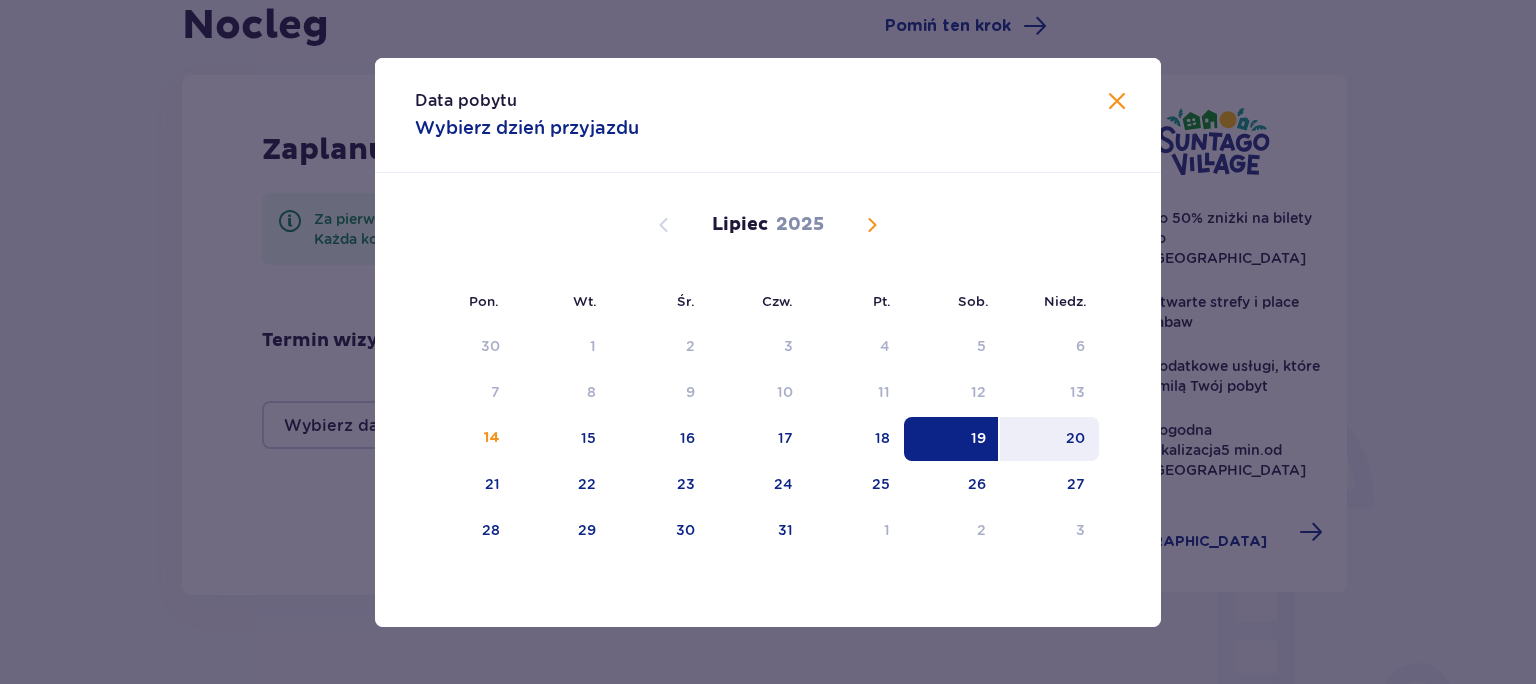 click on "20" at bounding box center (1049, 439) 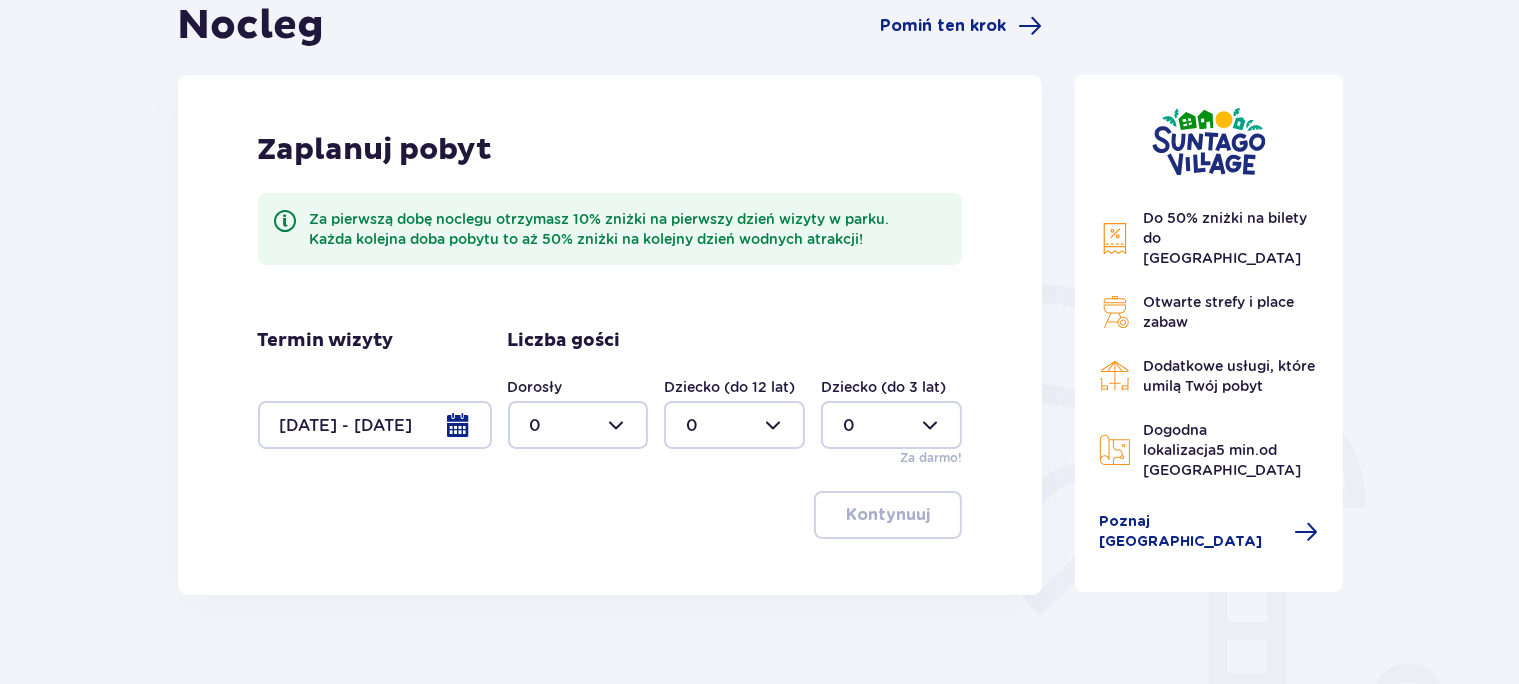 click at bounding box center (578, 425) 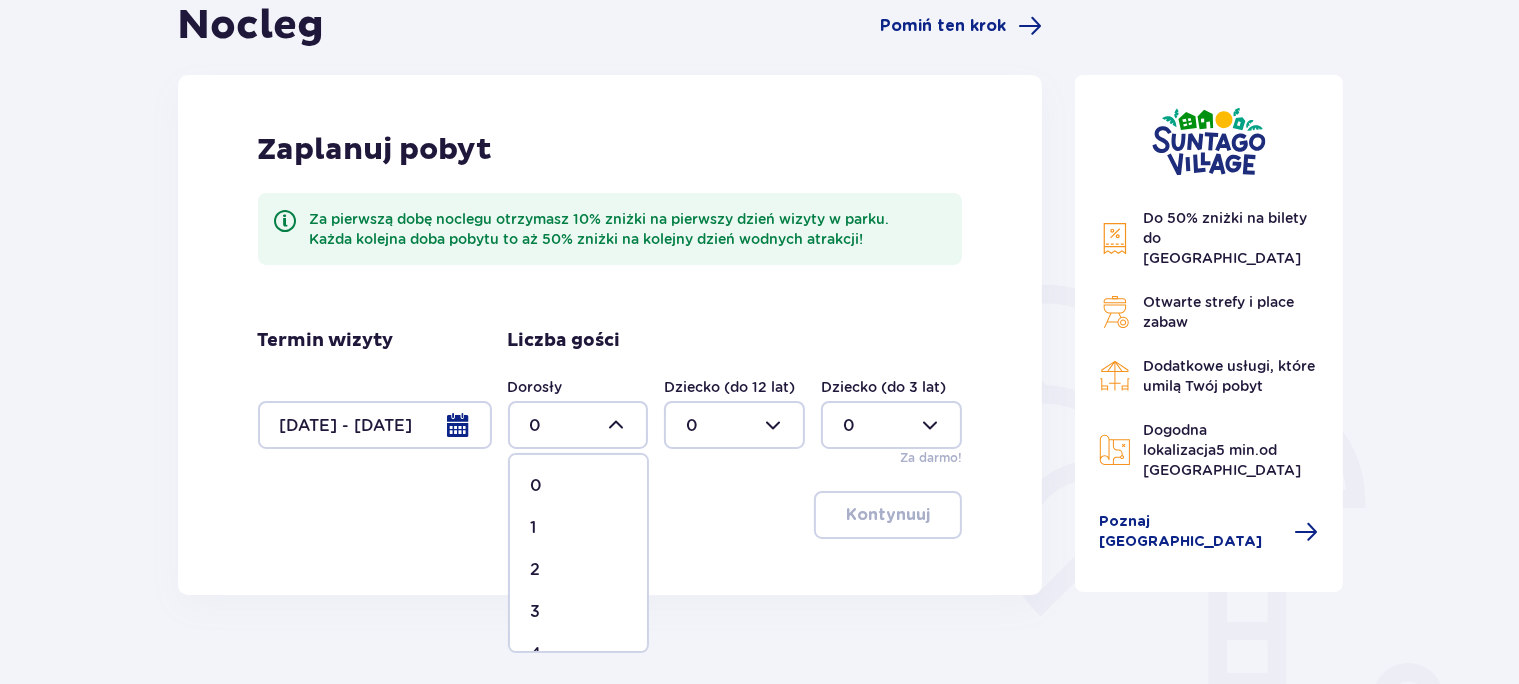 click on "3" at bounding box center (535, 612) 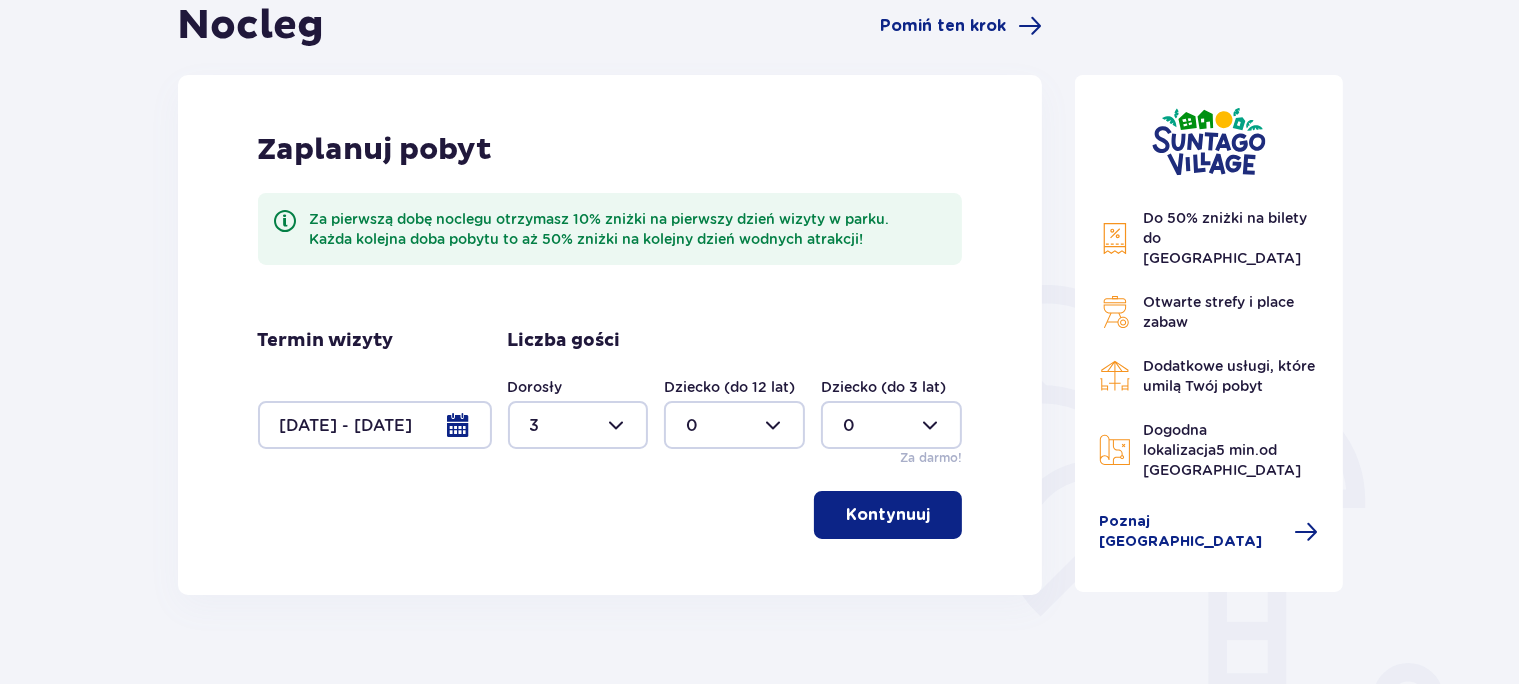 click at bounding box center [734, 425] 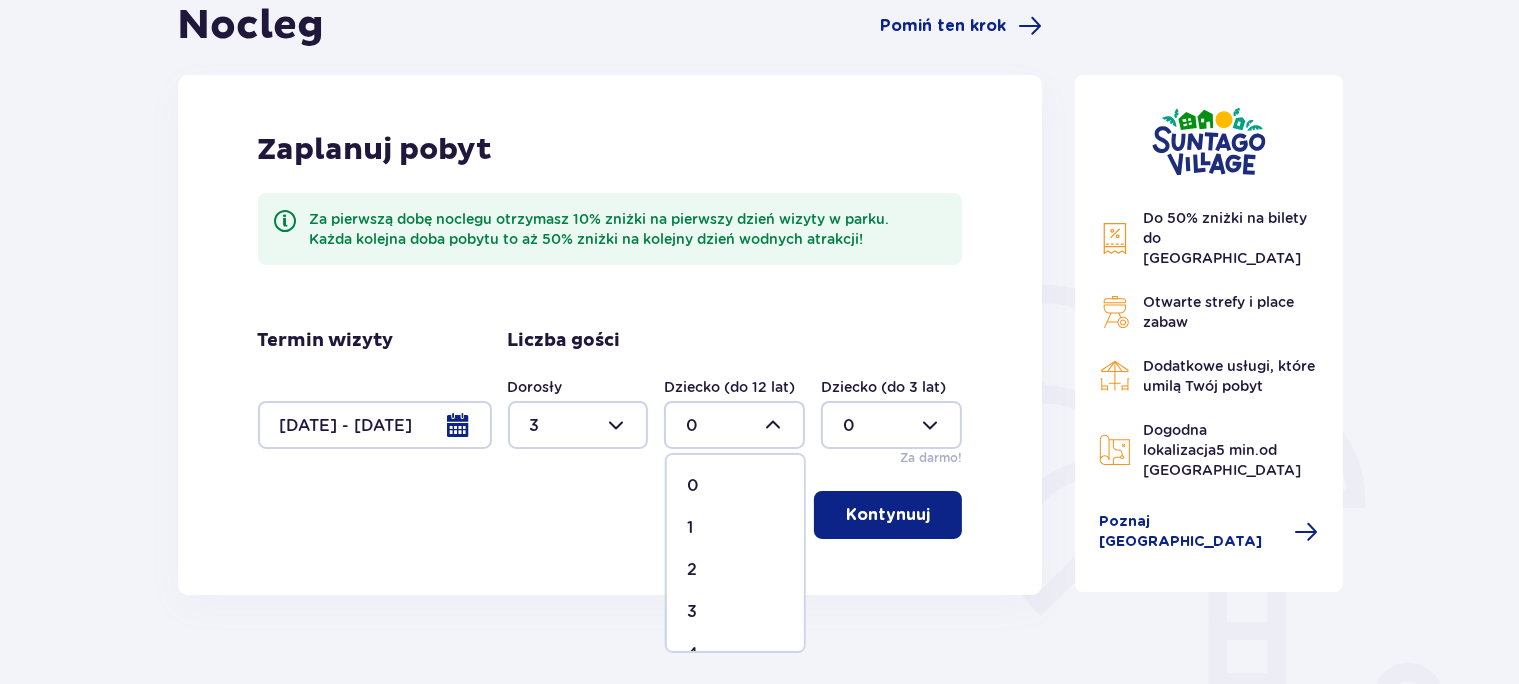 click on "1" at bounding box center [690, 528] 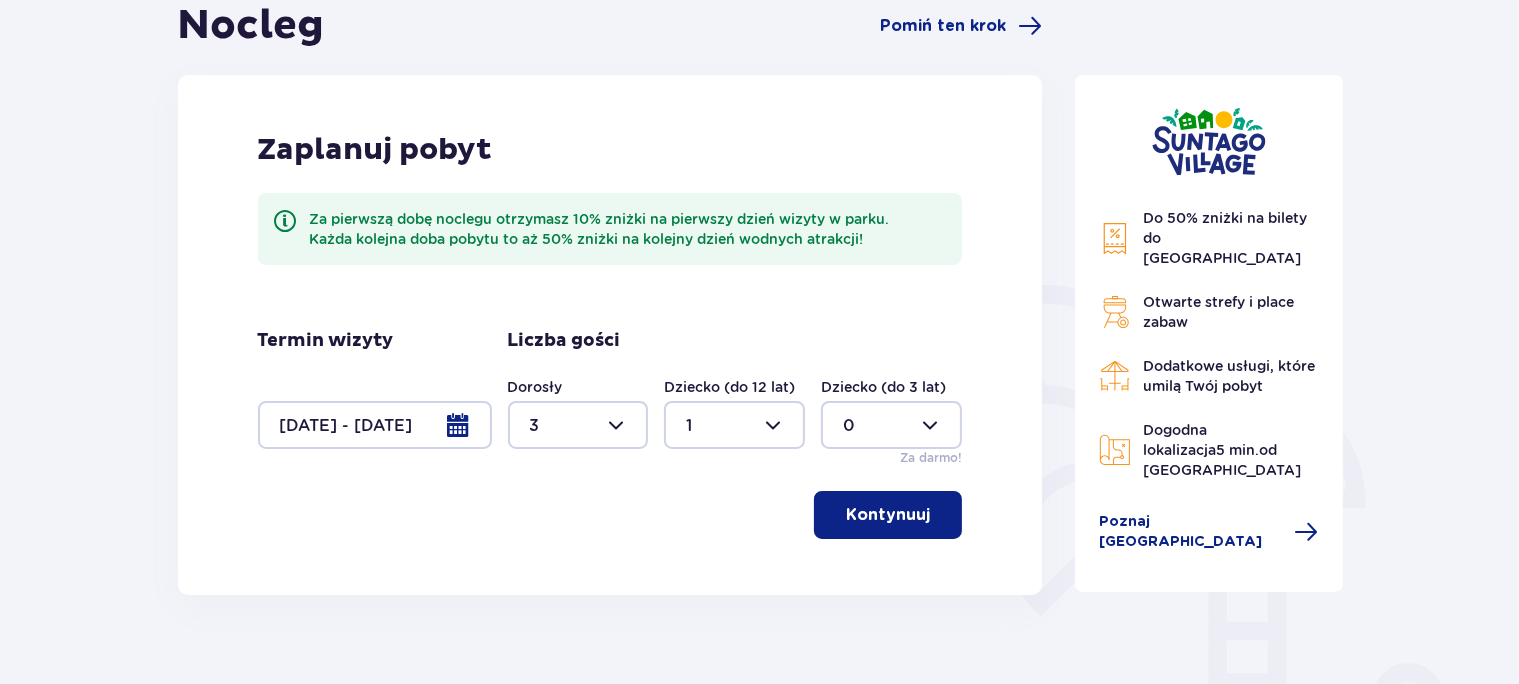 click at bounding box center [734, 425] 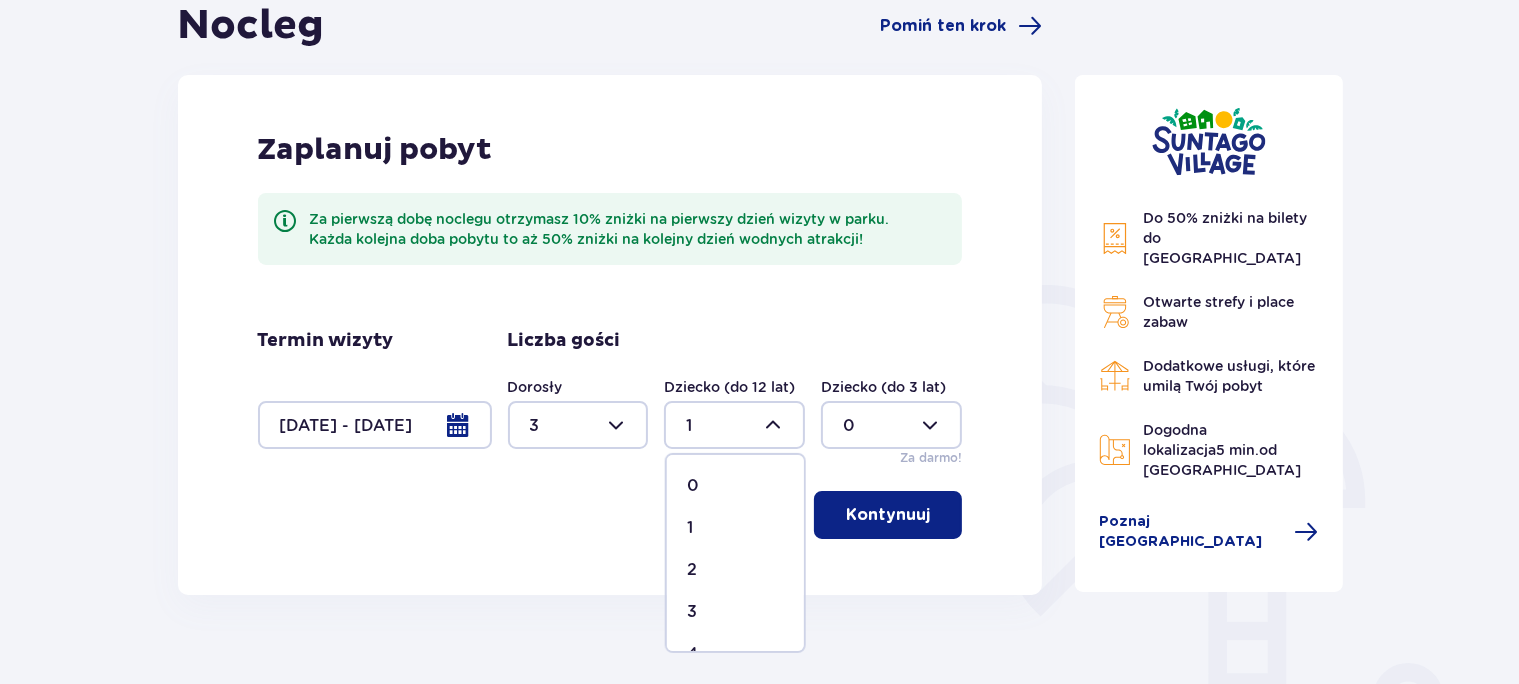 click on "2" at bounding box center [692, 570] 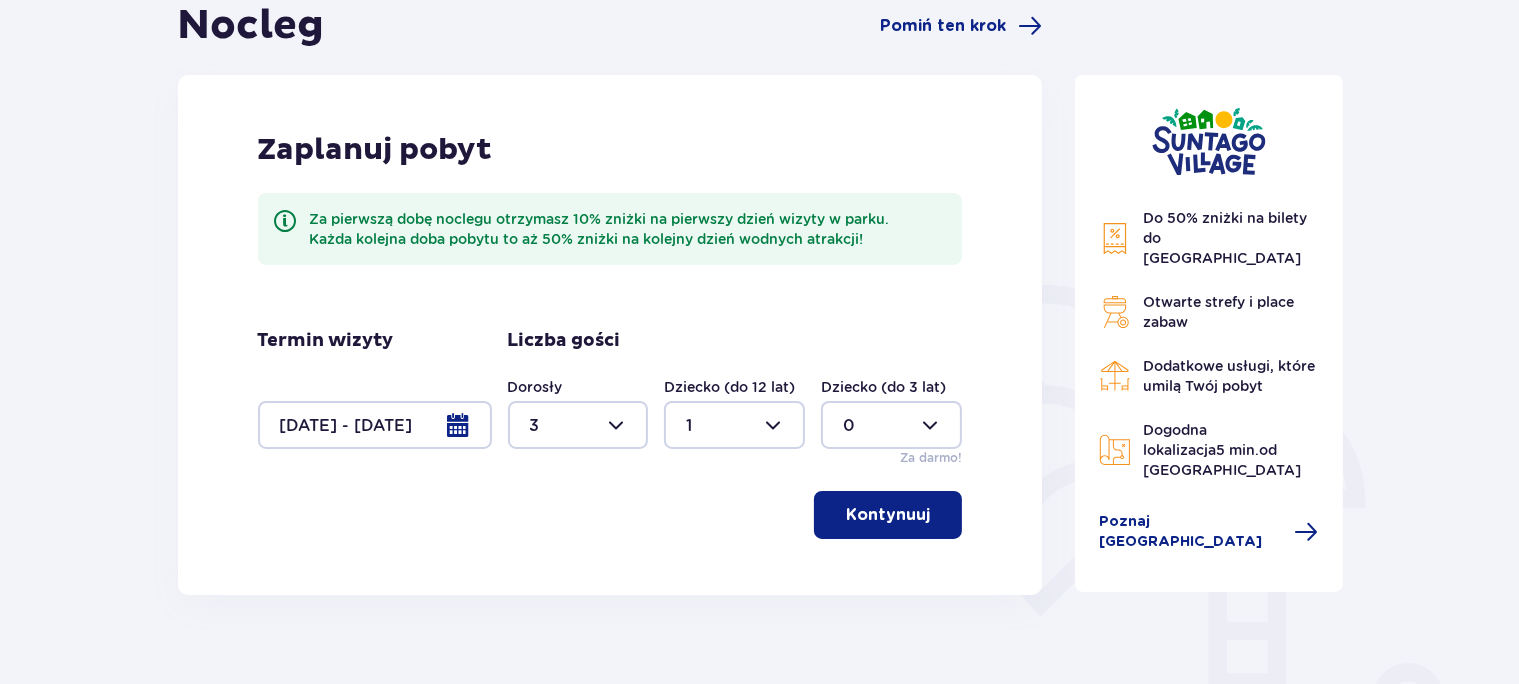 type on "2" 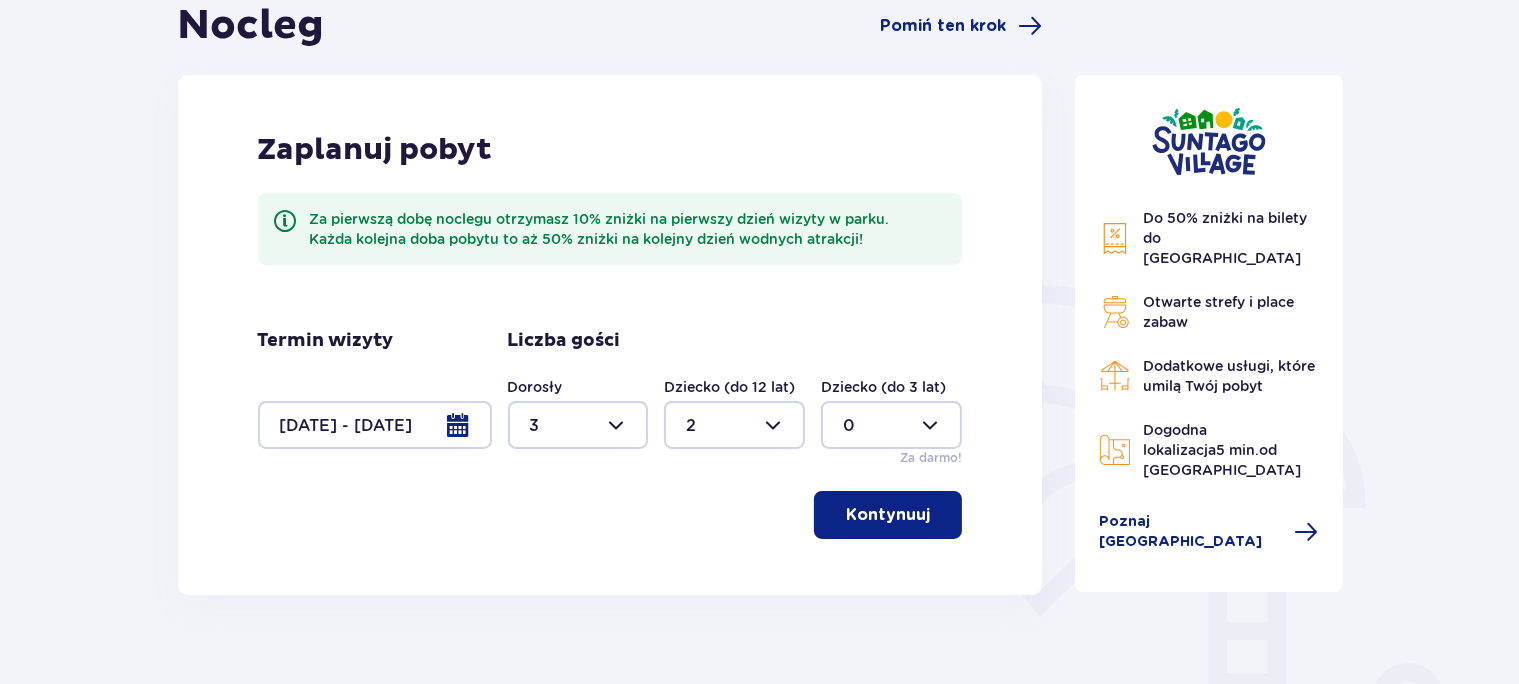 click at bounding box center [578, 425] 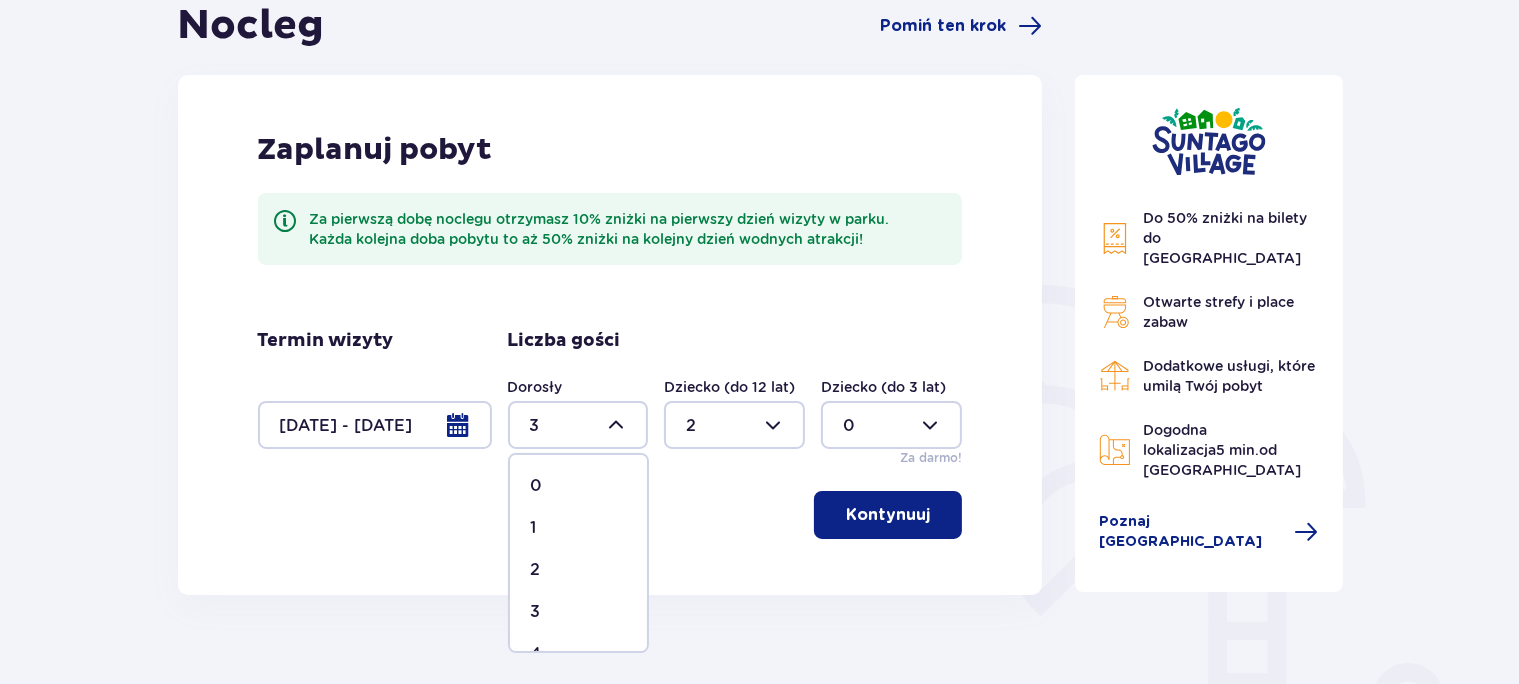 scroll, scrollTop: 115, scrollLeft: 0, axis: vertical 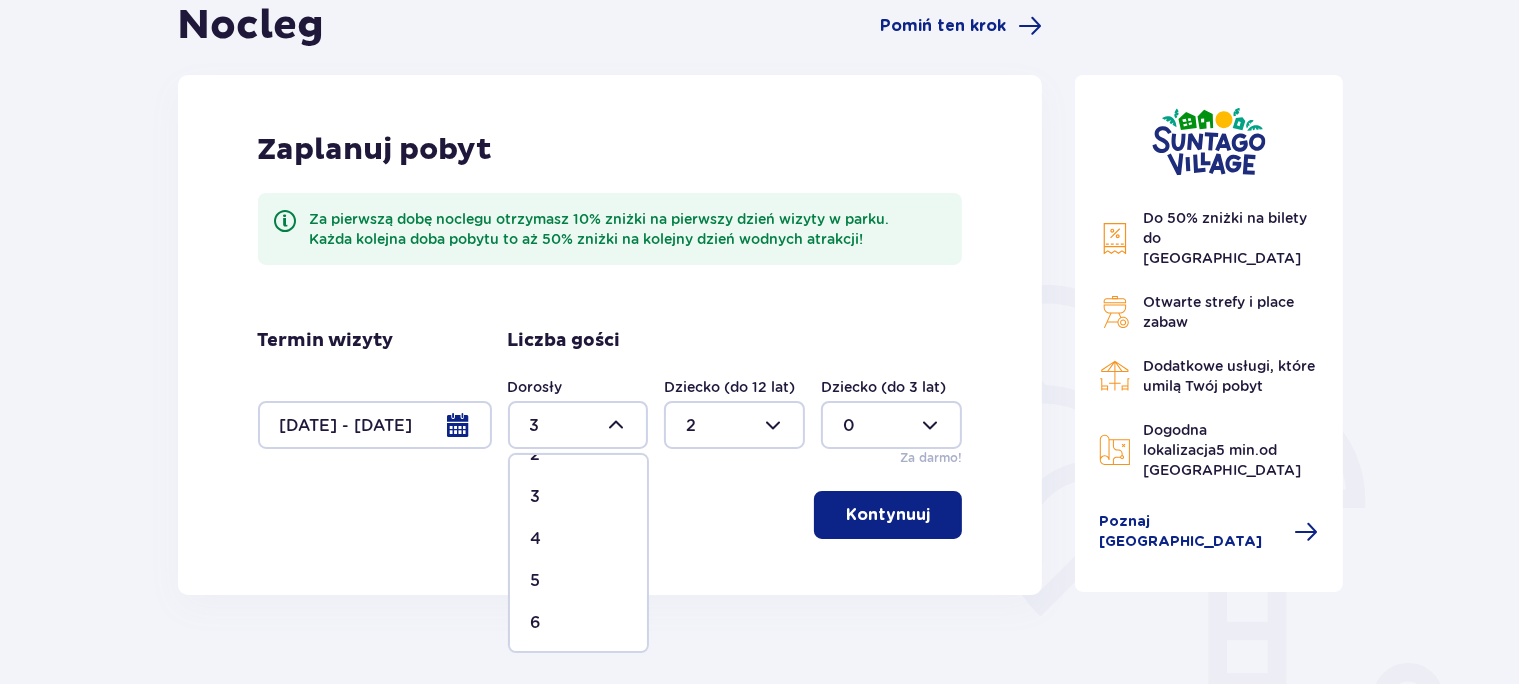 click on "4" at bounding box center [578, 539] 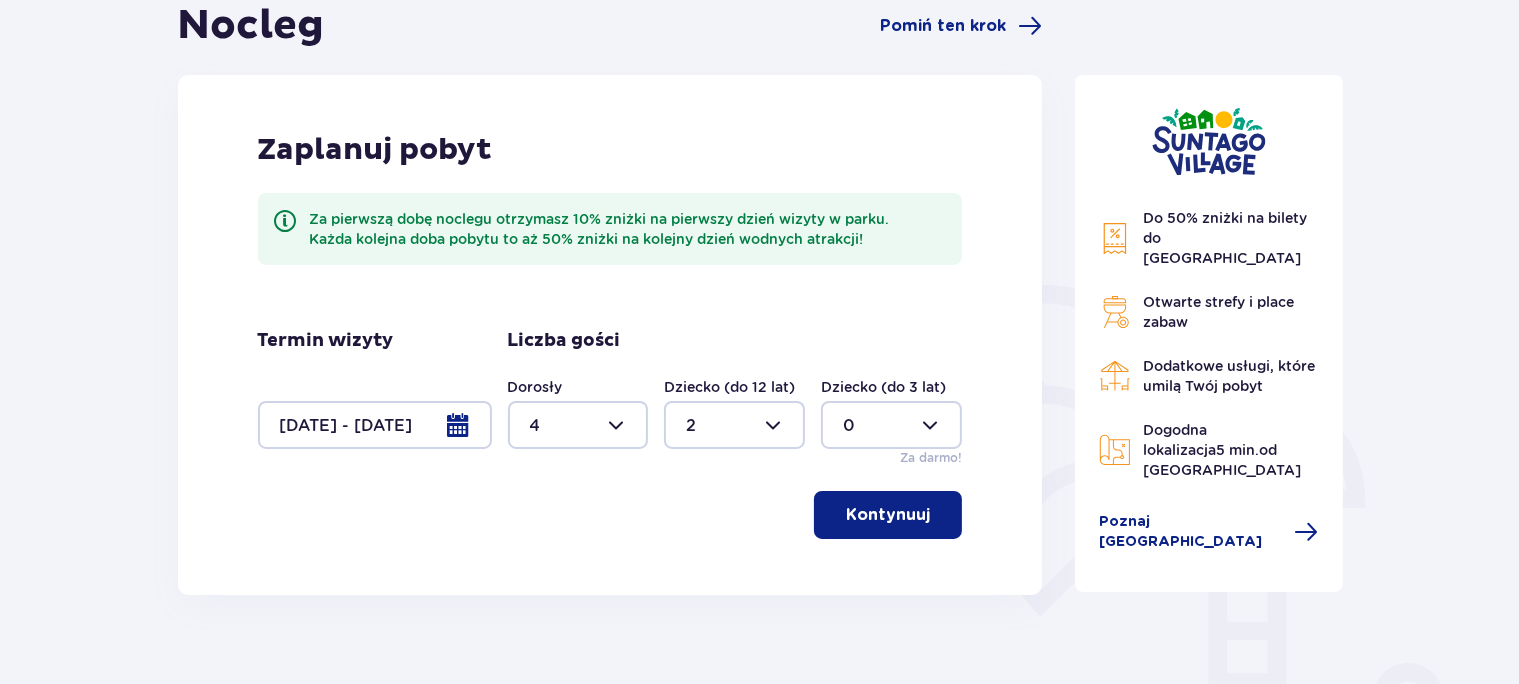 click on "Kontynuuj" at bounding box center (888, 515) 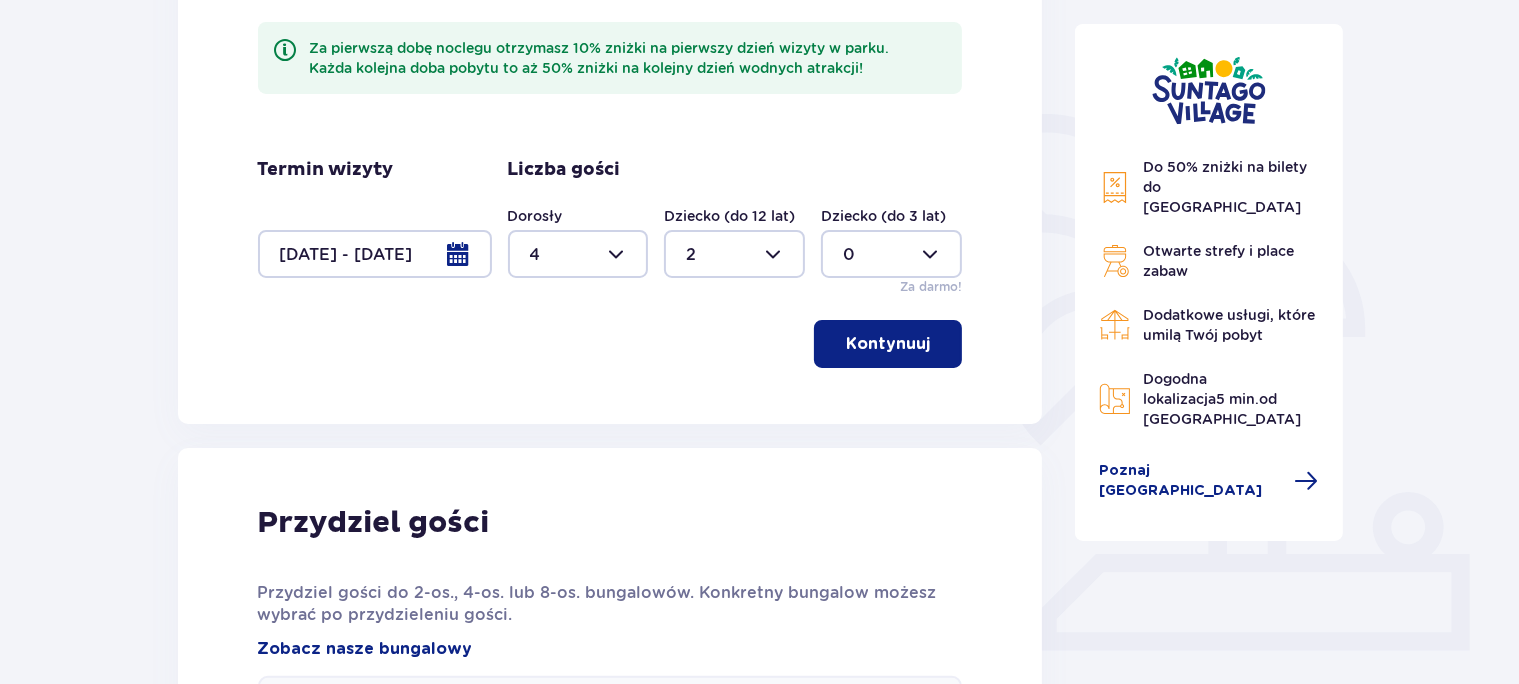 scroll, scrollTop: 379, scrollLeft: 0, axis: vertical 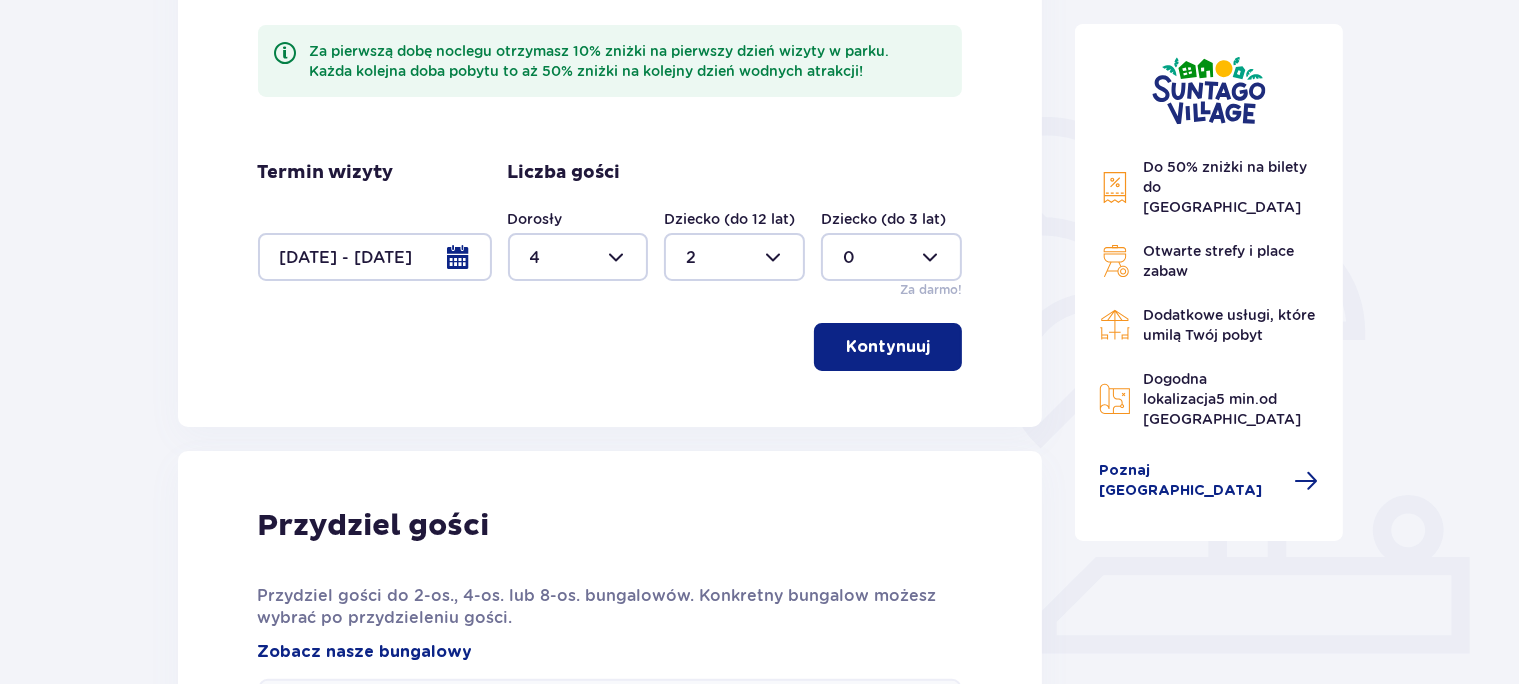 click on "Kontynuuj" at bounding box center [888, 347] 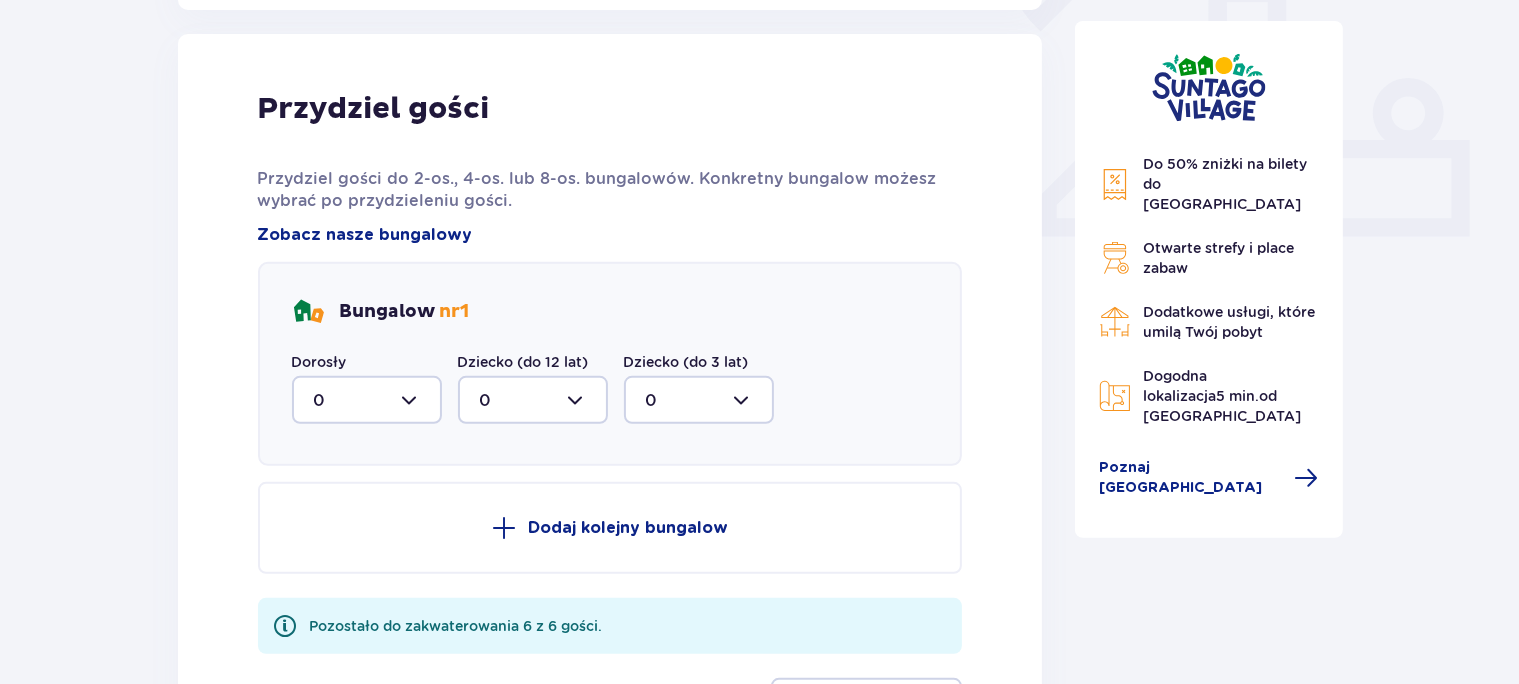 scroll, scrollTop: 806, scrollLeft: 0, axis: vertical 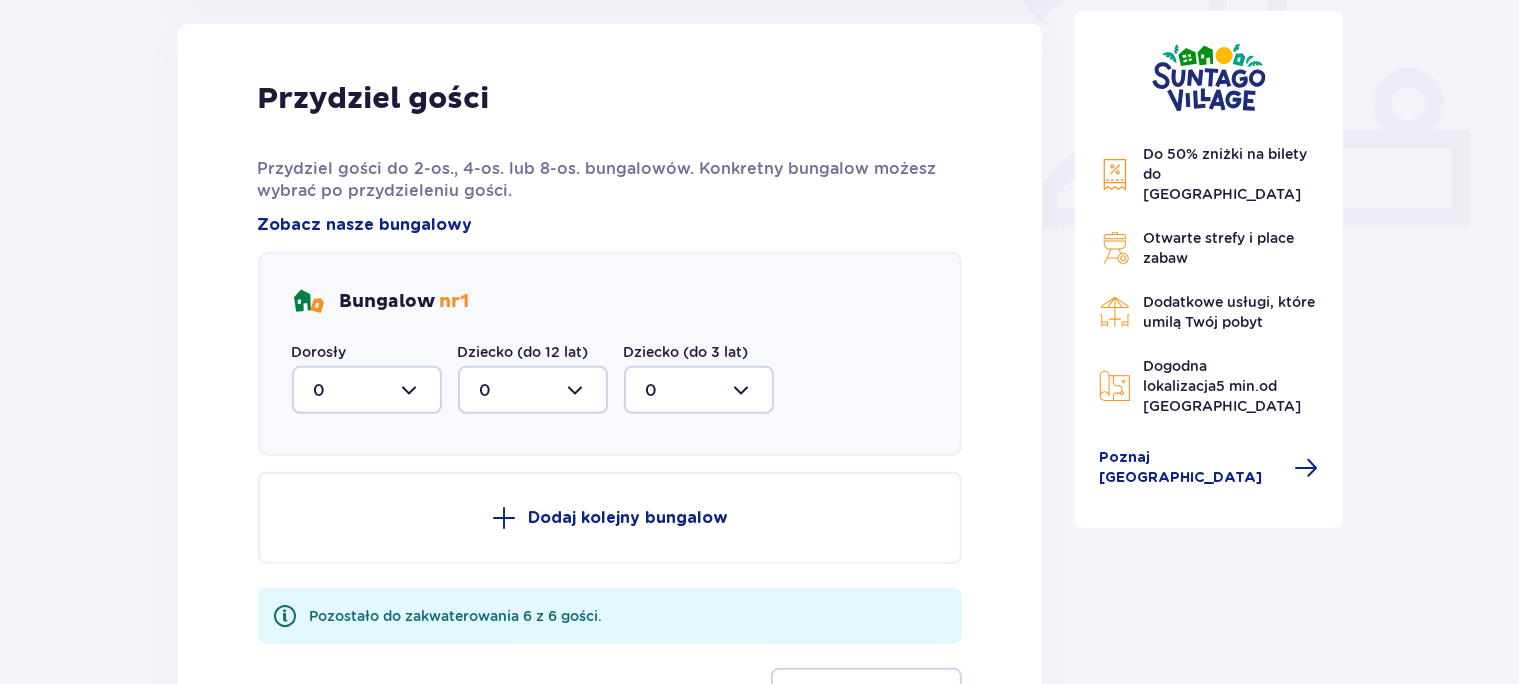 click at bounding box center [367, 390] 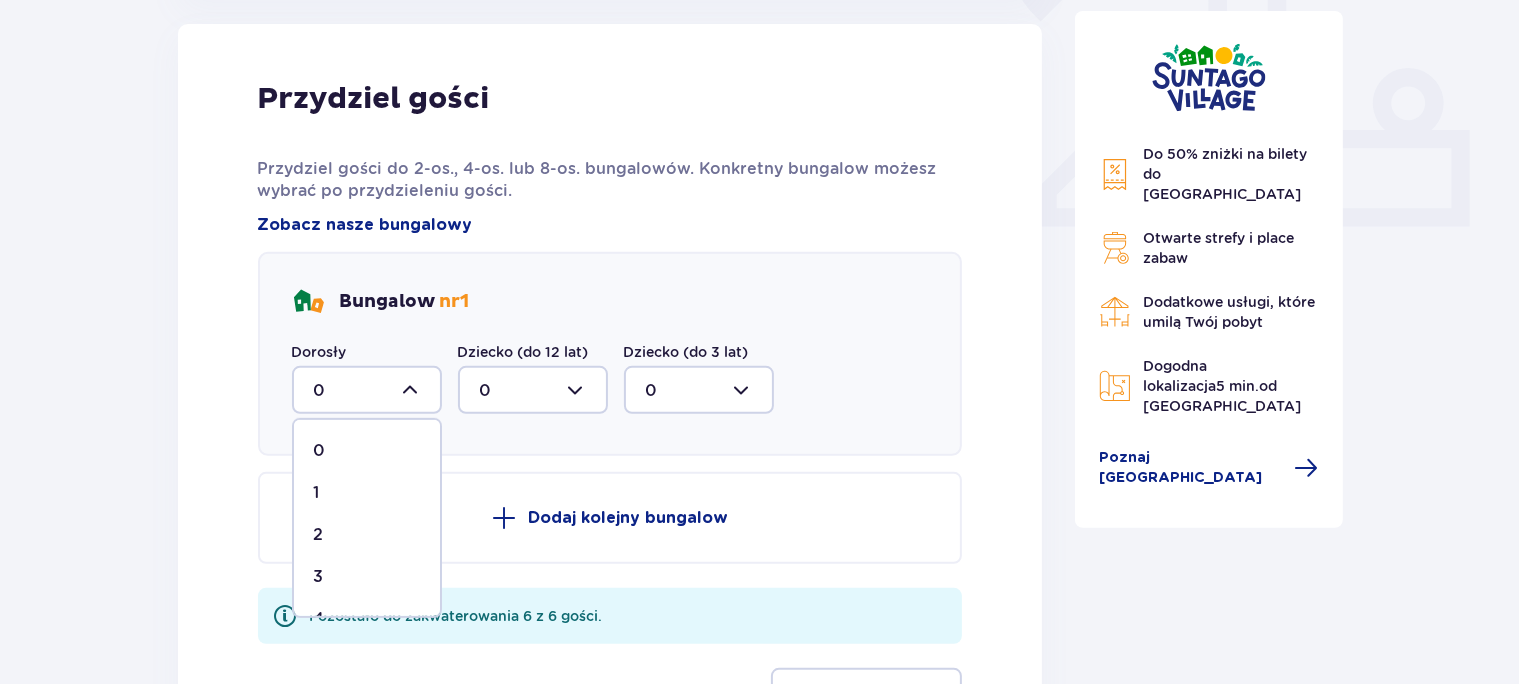 scroll, scrollTop: 34, scrollLeft: 0, axis: vertical 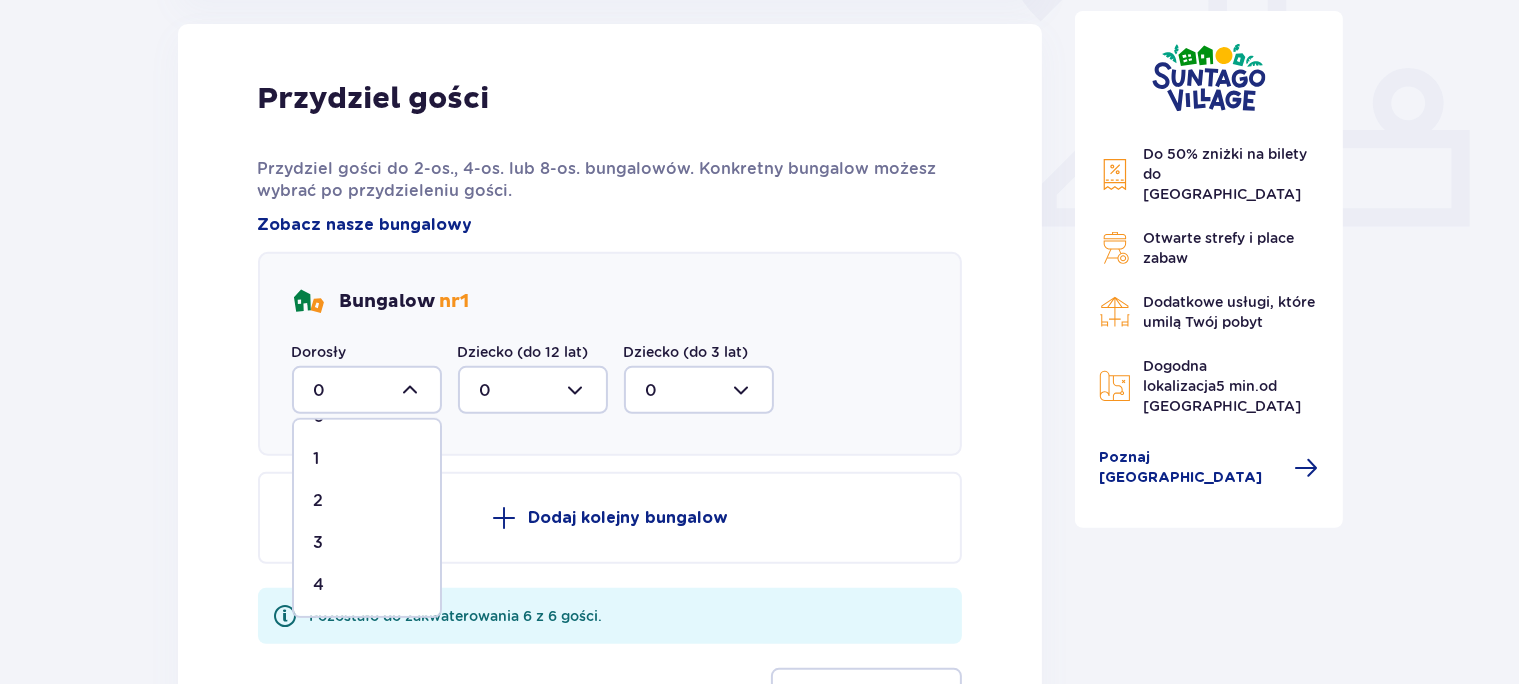 click on "4" at bounding box center (367, 585) 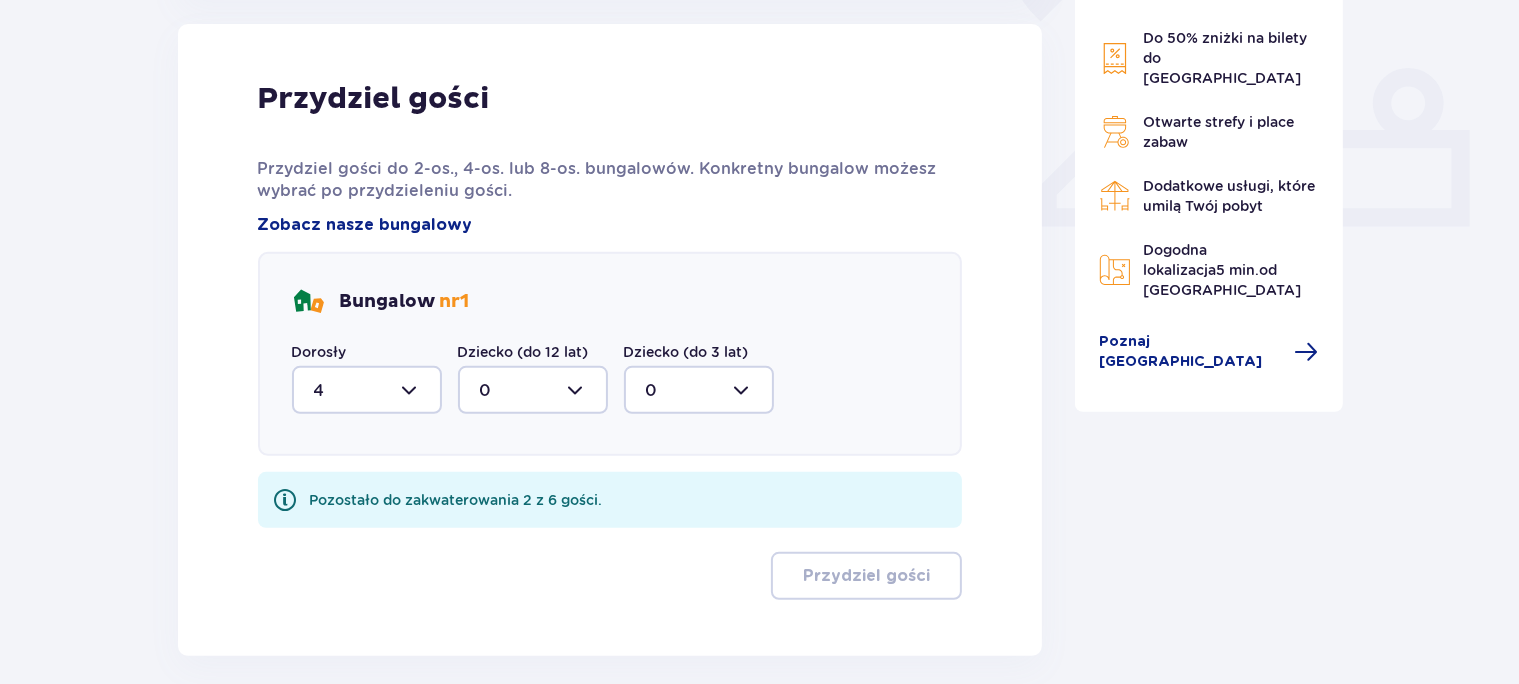 type on "4" 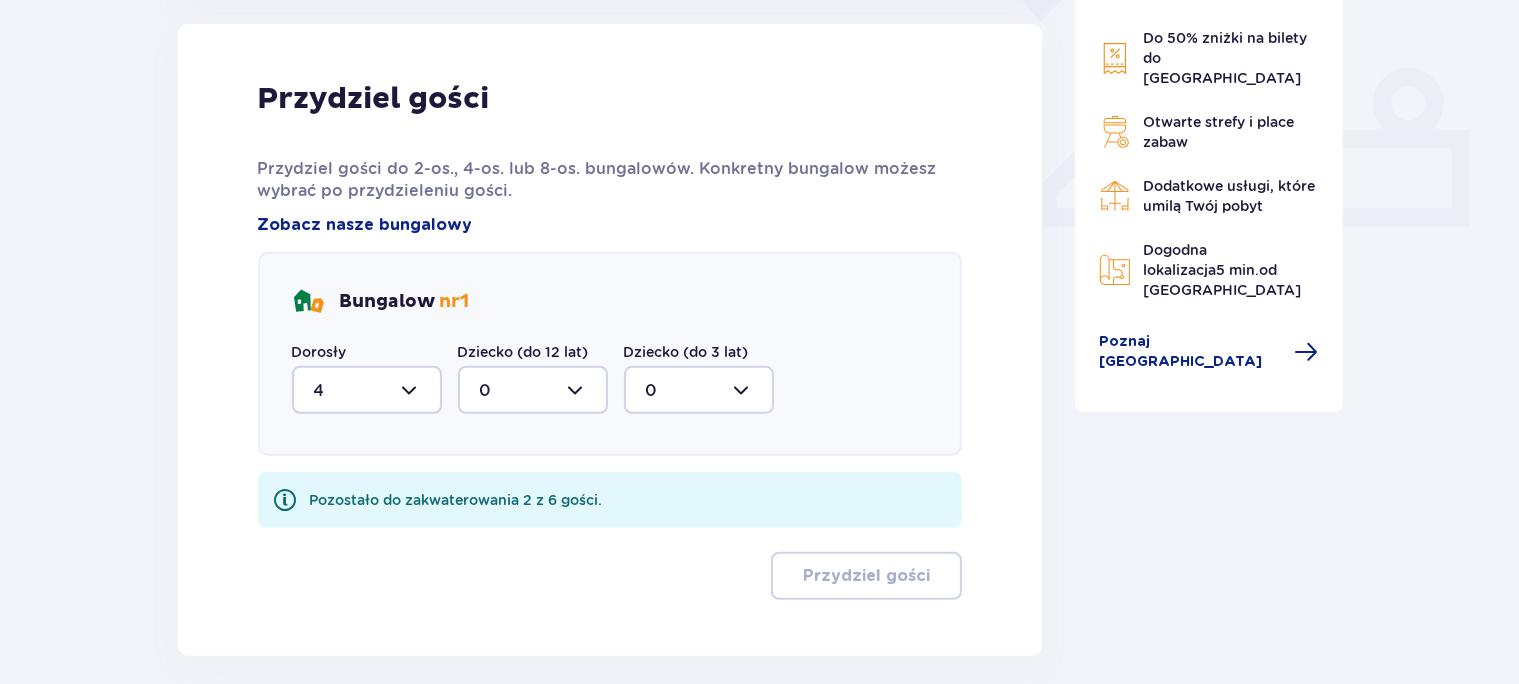 click at bounding box center [533, 390] 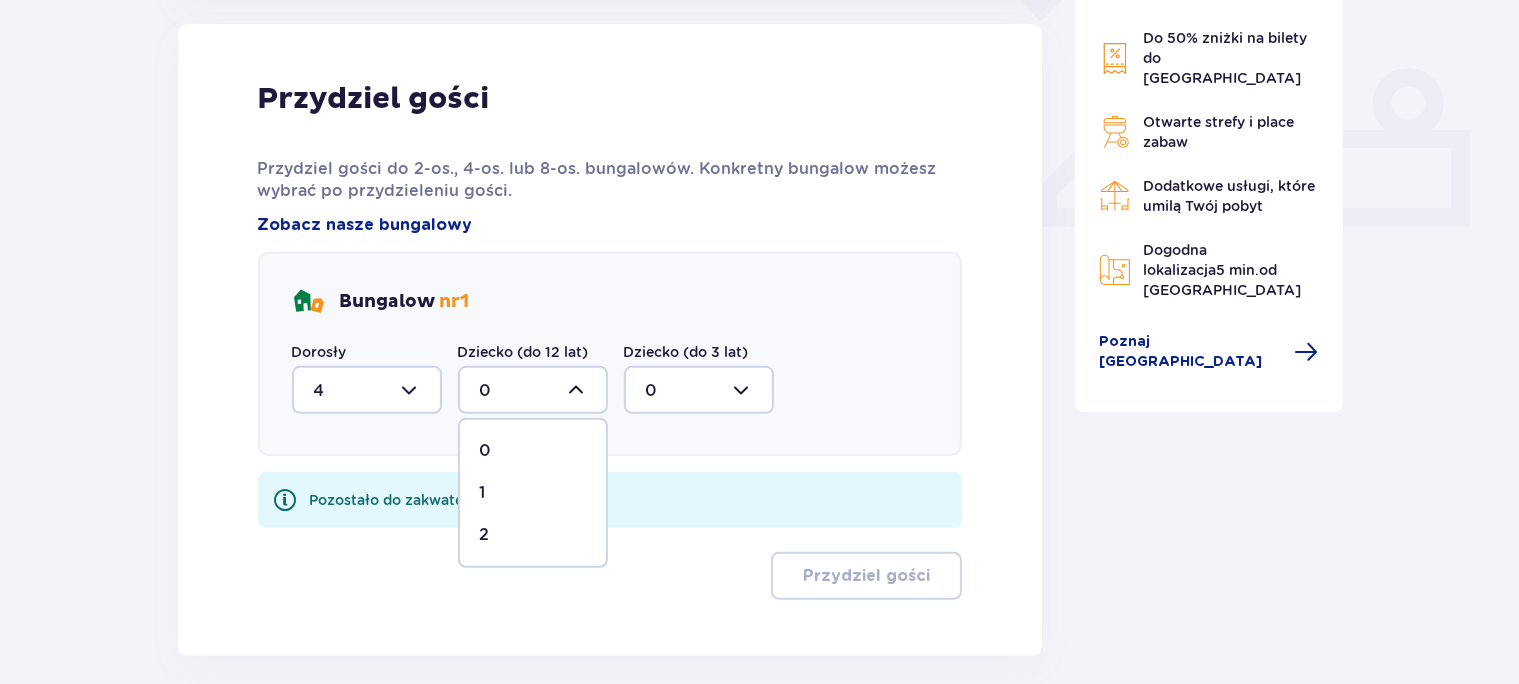 click on "2" at bounding box center (485, 535) 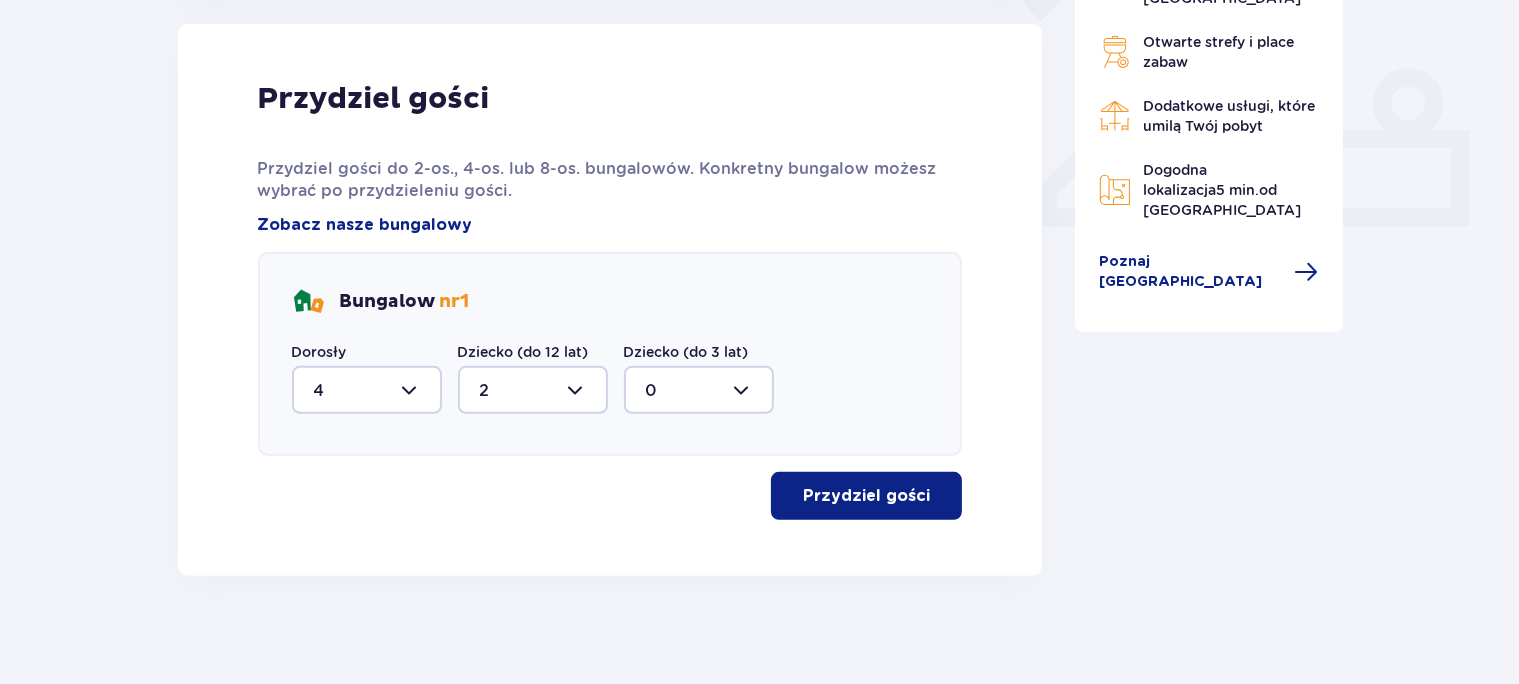 click on "Przydziel gości" at bounding box center (866, 496) 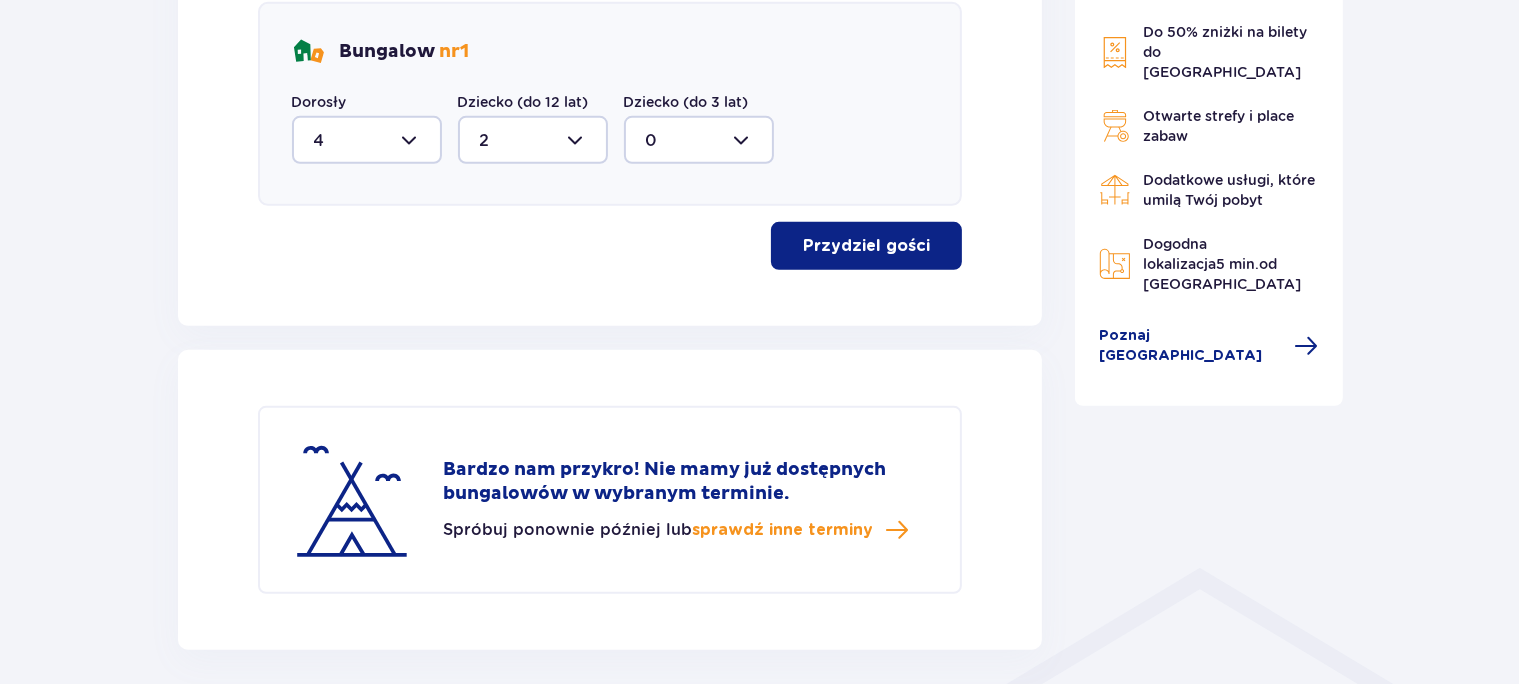 scroll, scrollTop: 1140, scrollLeft: 0, axis: vertical 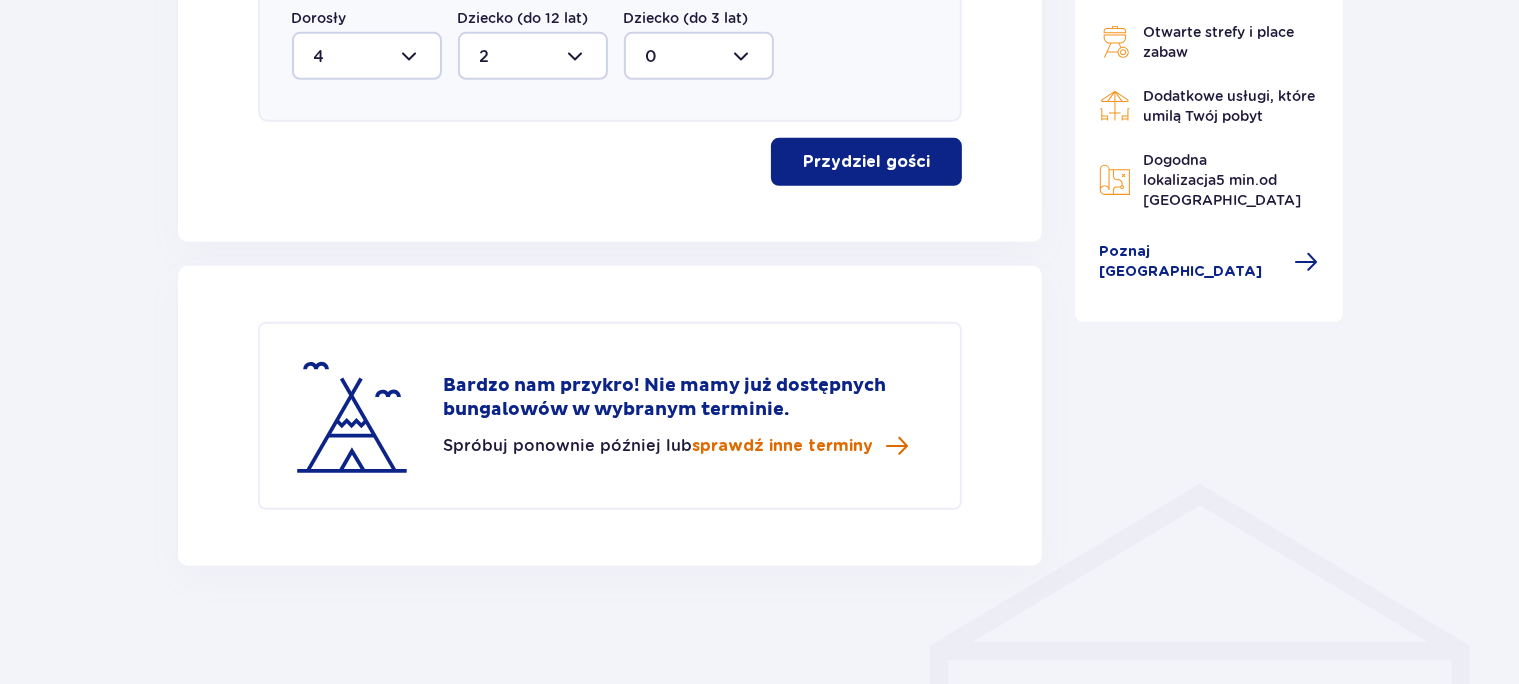 click on "sprawdź inne terminy" at bounding box center [783, 446] 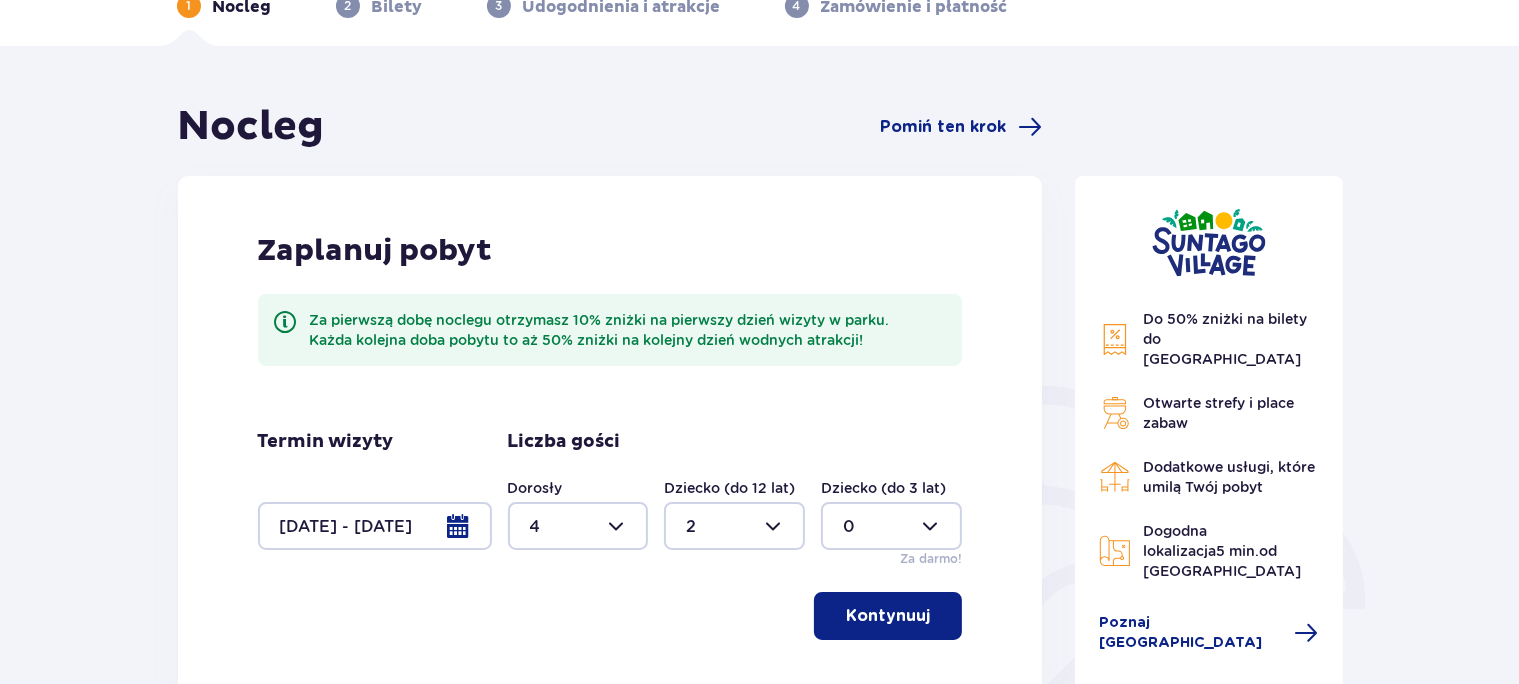 scroll, scrollTop: 0, scrollLeft: 0, axis: both 